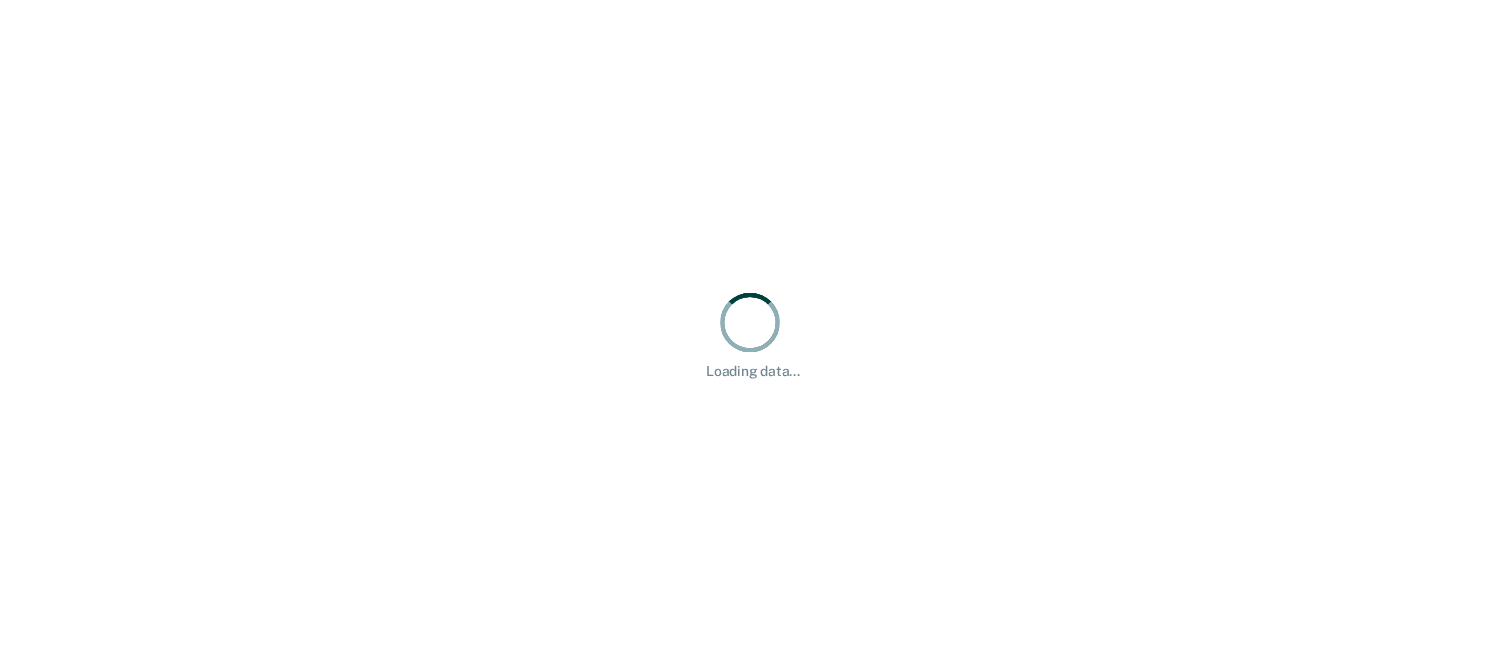 scroll, scrollTop: 0, scrollLeft: 0, axis: both 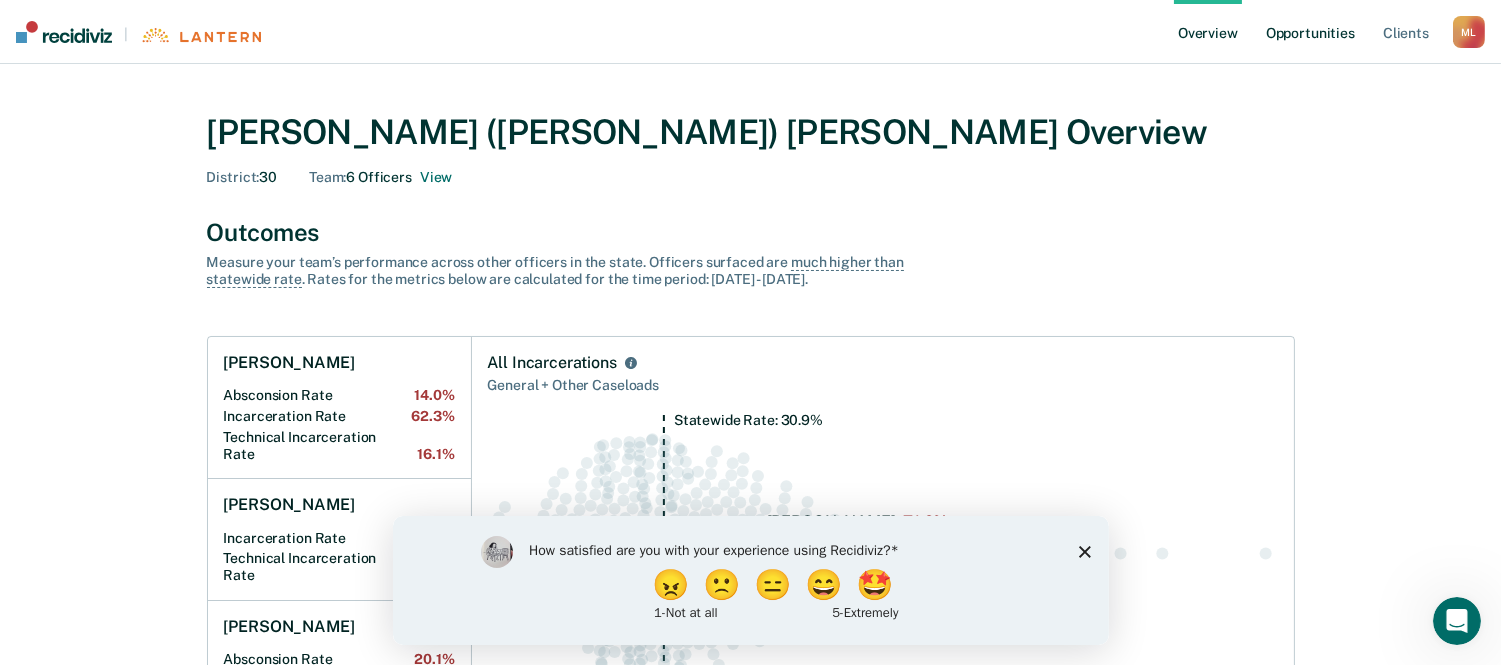 click on "Opportunities" at bounding box center (1310, 32) 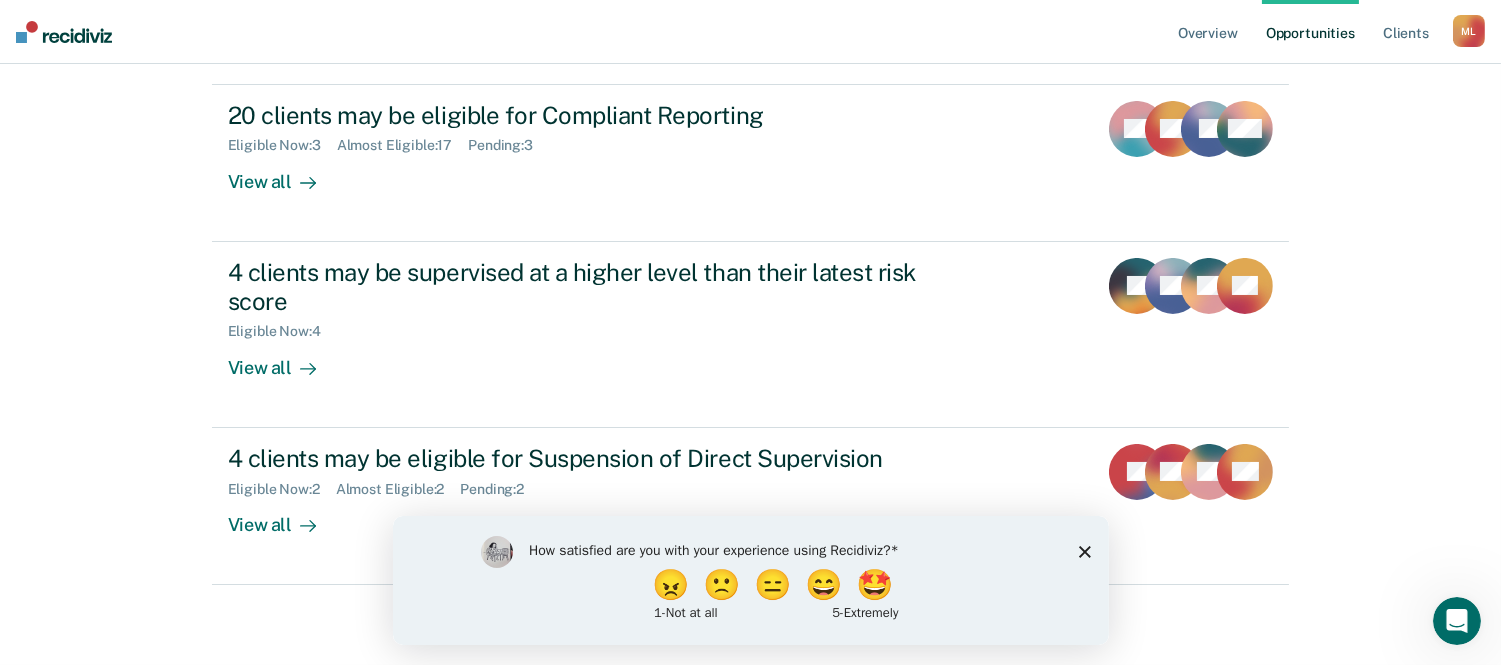 scroll, scrollTop: 150, scrollLeft: 0, axis: vertical 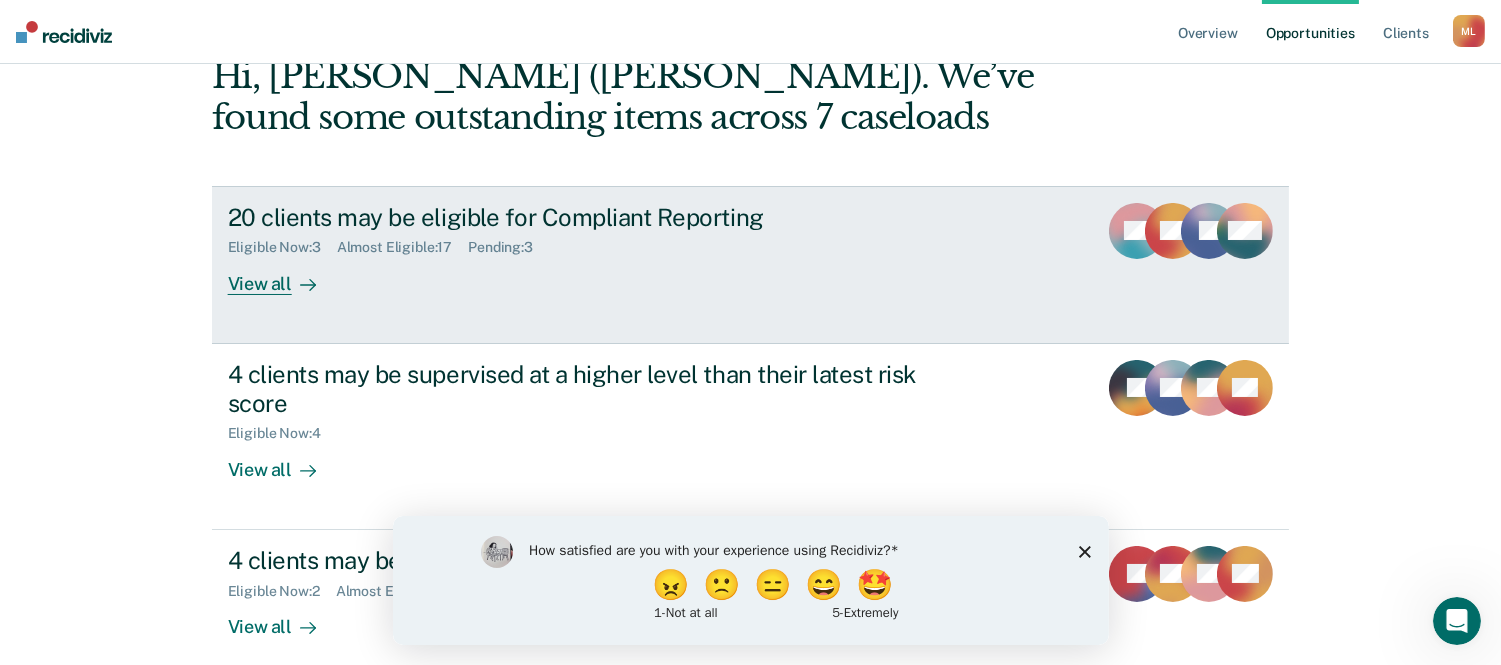 click on "20 clients may be eligible for Compliant Reporting" at bounding box center (579, 217) 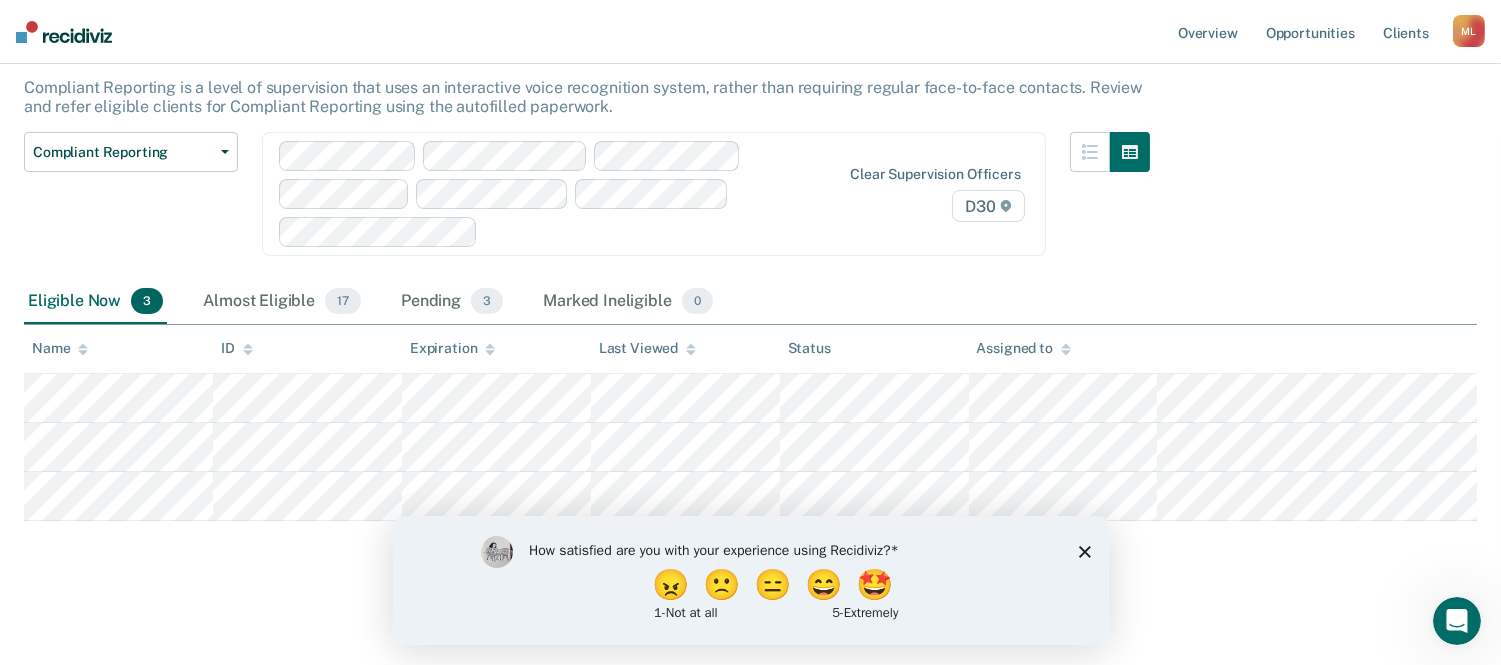 scroll, scrollTop: 0, scrollLeft: 0, axis: both 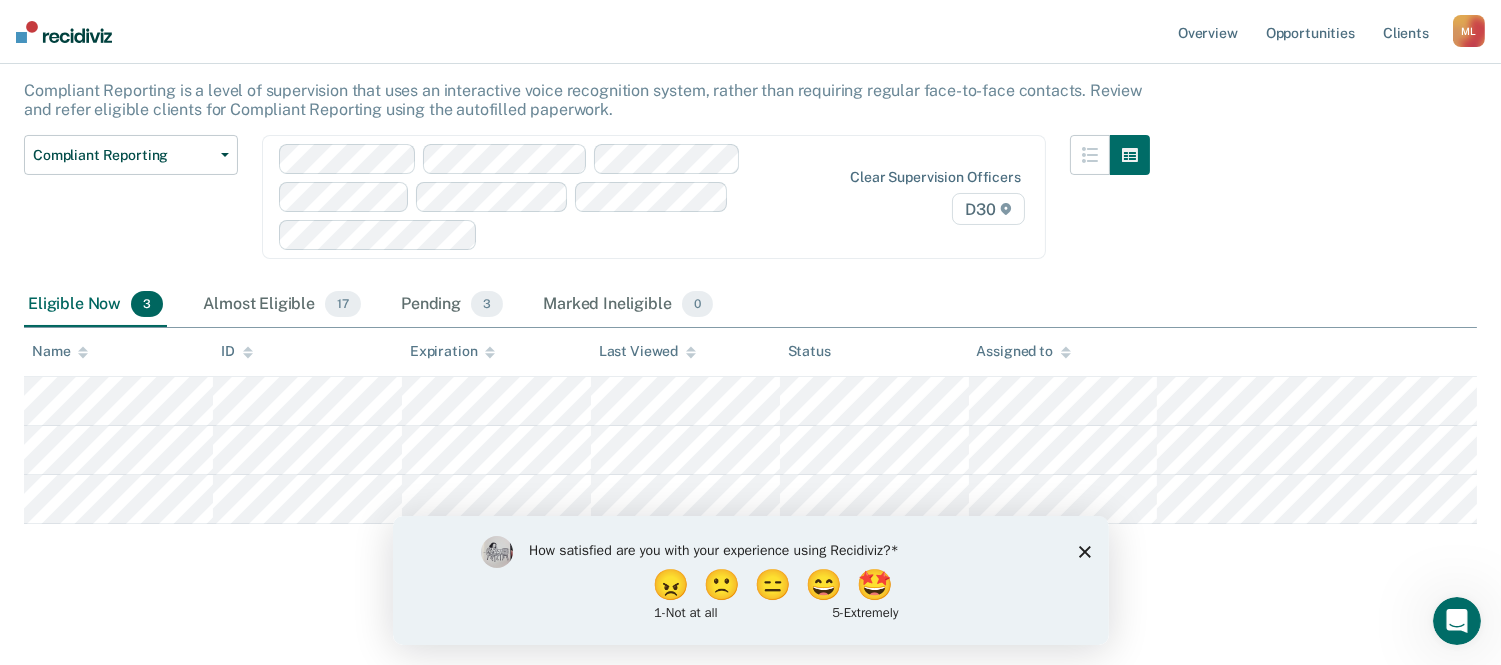 click on "How satisfied are you with your experience using Recidiviz? 😠 🙁 😑 😄 🤩 1  -  Not at all 5  -  Extremely" at bounding box center (750, 579) 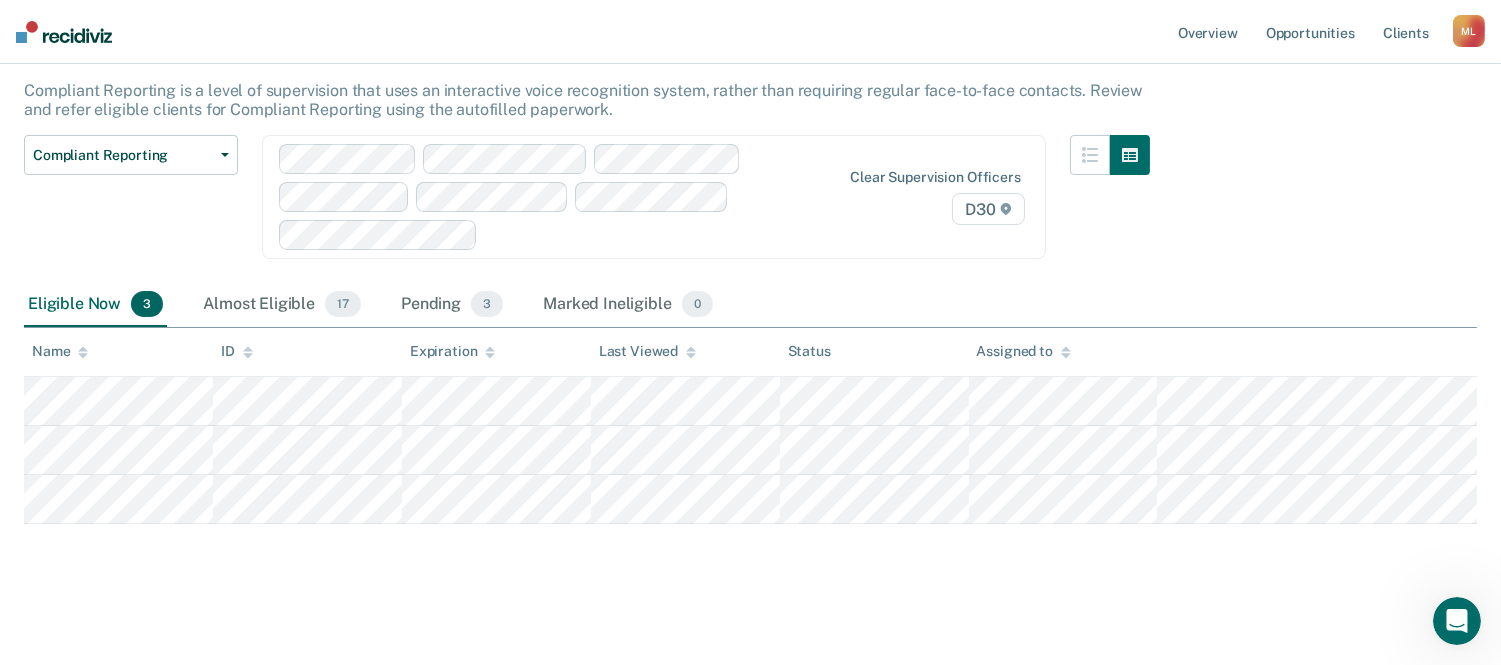 click on "Compliant Reporting   Compliant Reporting is a level of supervision that uses an interactive voice recognition system, rather than requiring regular face-to-face contacts. Review and refer eligible clients for Compliant Reporting using the autofilled paperwork. Compliant Reporting Compliant Reporting Supervision Level Downgrade Suspension of Direct Supervision Clear   supervision officers D30   Eligible Now 3 Almost Eligible 17 Pending 3 Marked Ineligible 0
To pick up a draggable item, press the space bar.
While dragging, use the arrow keys to move the item.
Press space again to drop the item in its new position, or press escape to cancel.
Name ID Expiration Last Viewed Status Assigned to" at bounding box center [750, 303] 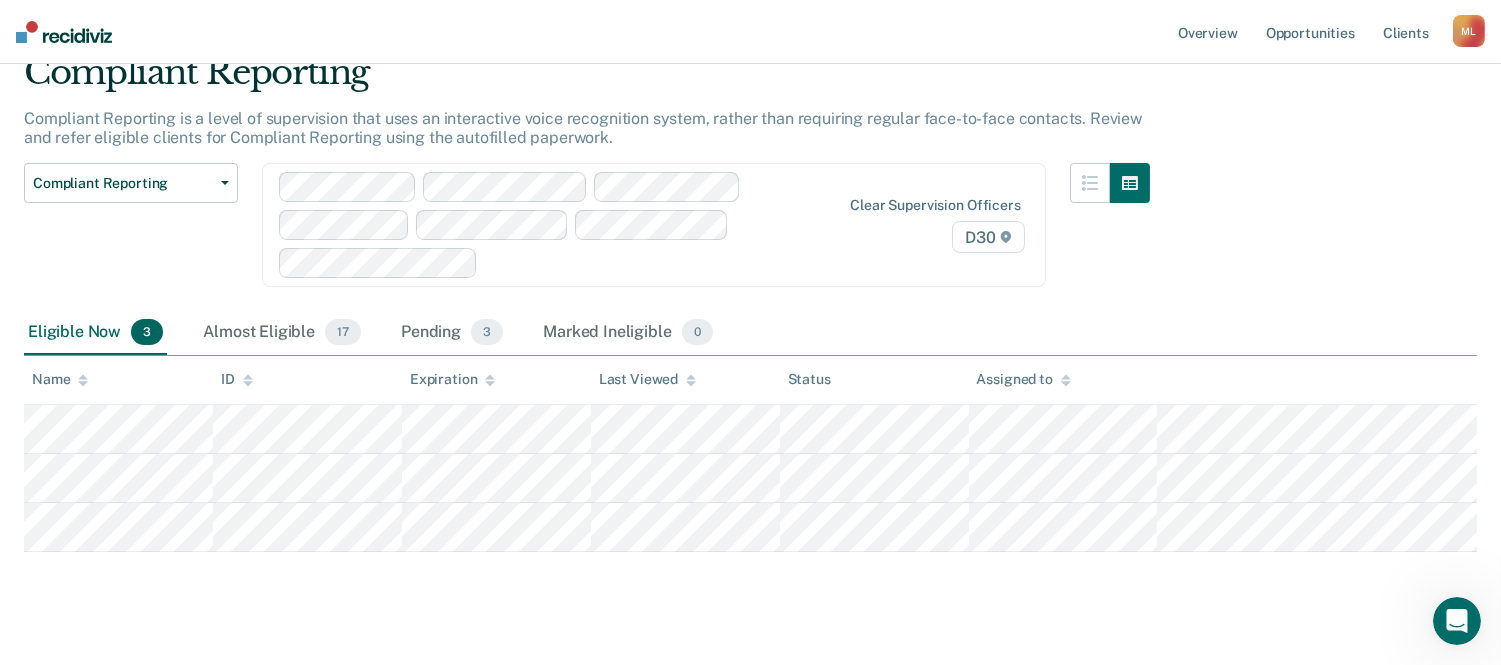 scroll, scrollTop: 114, scrollLeft: 0, axis: vertical 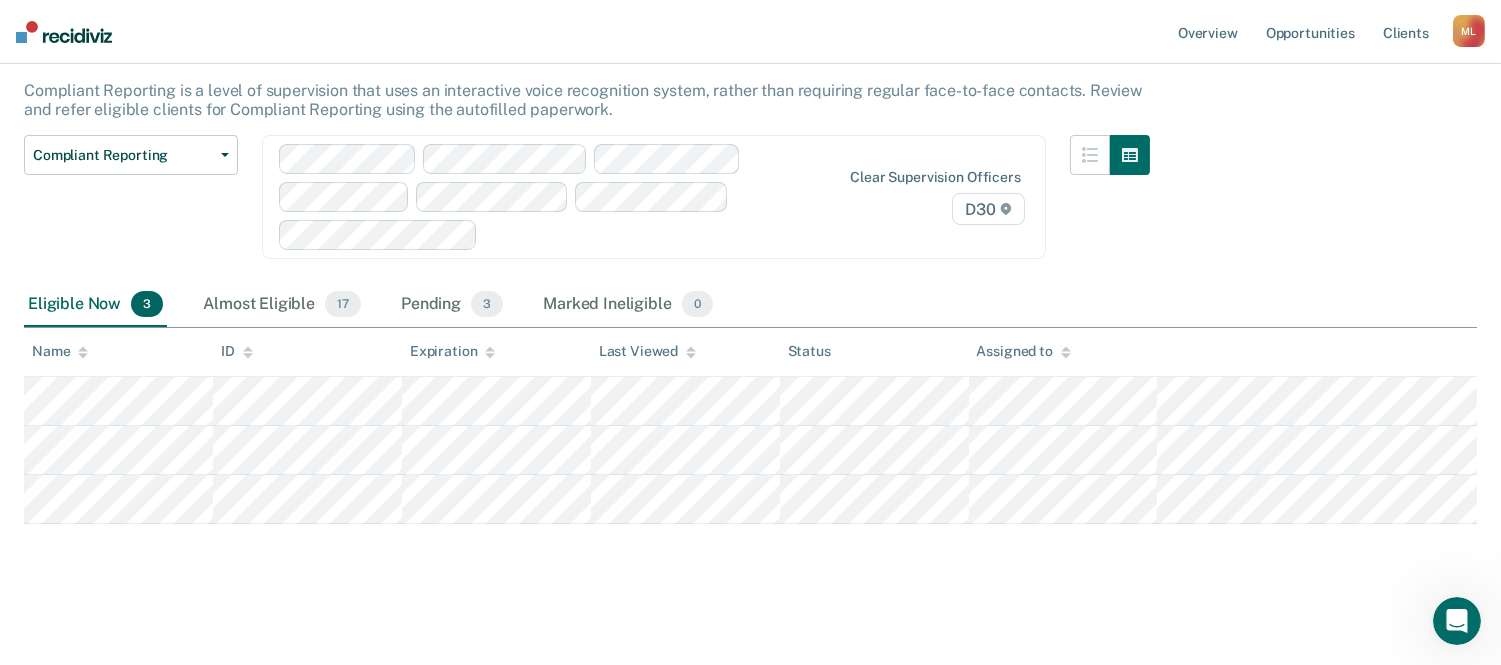 click on "Compliant Reporting   Compliant Reporting is a level of supervision that uses an interactive voice recognition system, rather than requiring regular face-to-face contacts. Review and refer eligible clients for Compliant Reporting using the autofilled paperwork. Compliant Reporting Compliant Reporting Supervision Level Downgrade Suspension of Direct Supervision Clear   supervision officers D30   Eligible Now 3 Almost Eligible 17 Pending 3 Marked Ineligible 0
To pick up a draggable item, press the space bar.
While dragging, use the arrow keys to move the item.
Press space again to drop the item in its new position, or press escape to cancel.
Name ID Expiration Last Viewed Status Assigned to" at bounding box center (750, 271) 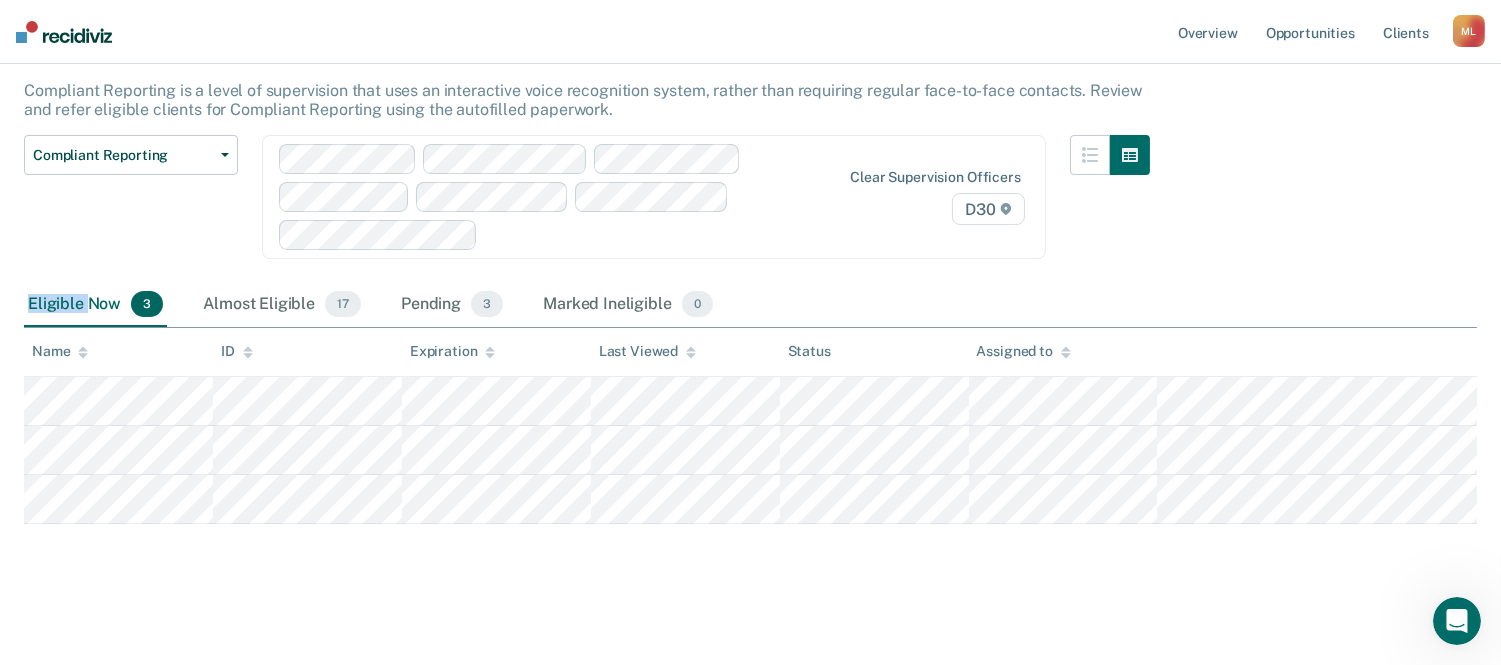 click on "Compliant Reporting   Compliant Reporting is a level of supervision that uses an interactive voice recognition system, rather than requiring regular face-to-face contacts. Review and refer eligible clients for Compliant Reporting using the autofilled paperwork. Compliant Reporting Compliant Reporting Supervision Level Downgrade Suspension of Direct Supervision Clear   supervision officers D30   Eligible Now 3 Almost Eligible 17 Pending 3 Marked Ineligible 0
To pick up a draggable item, press the space bar.
While dragging, use the arrow keys to move the item.
Press space again to drop the item in its new position, or press escape to cancel.
Name ID Expiration Last Viewed Status Assigned to" at bounding box center (750, 271) 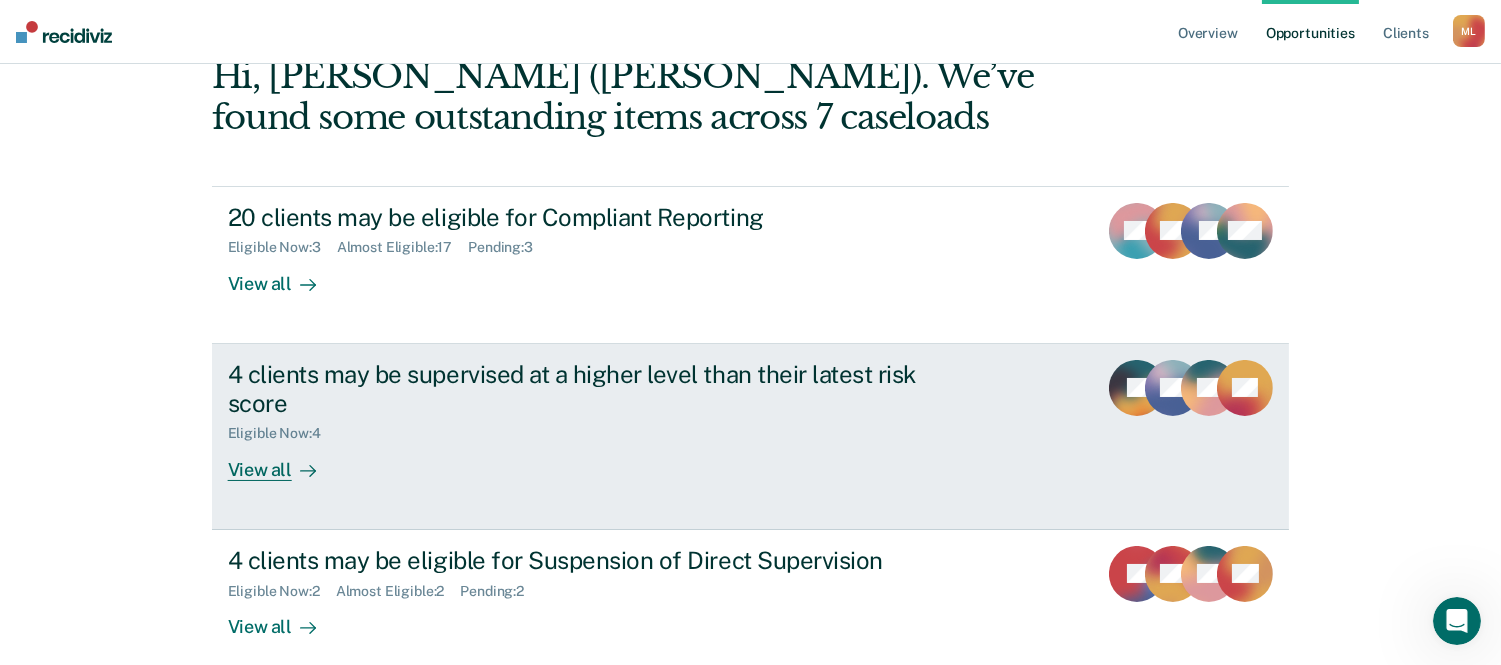 click on "View all" at bounding box center (284, 461) 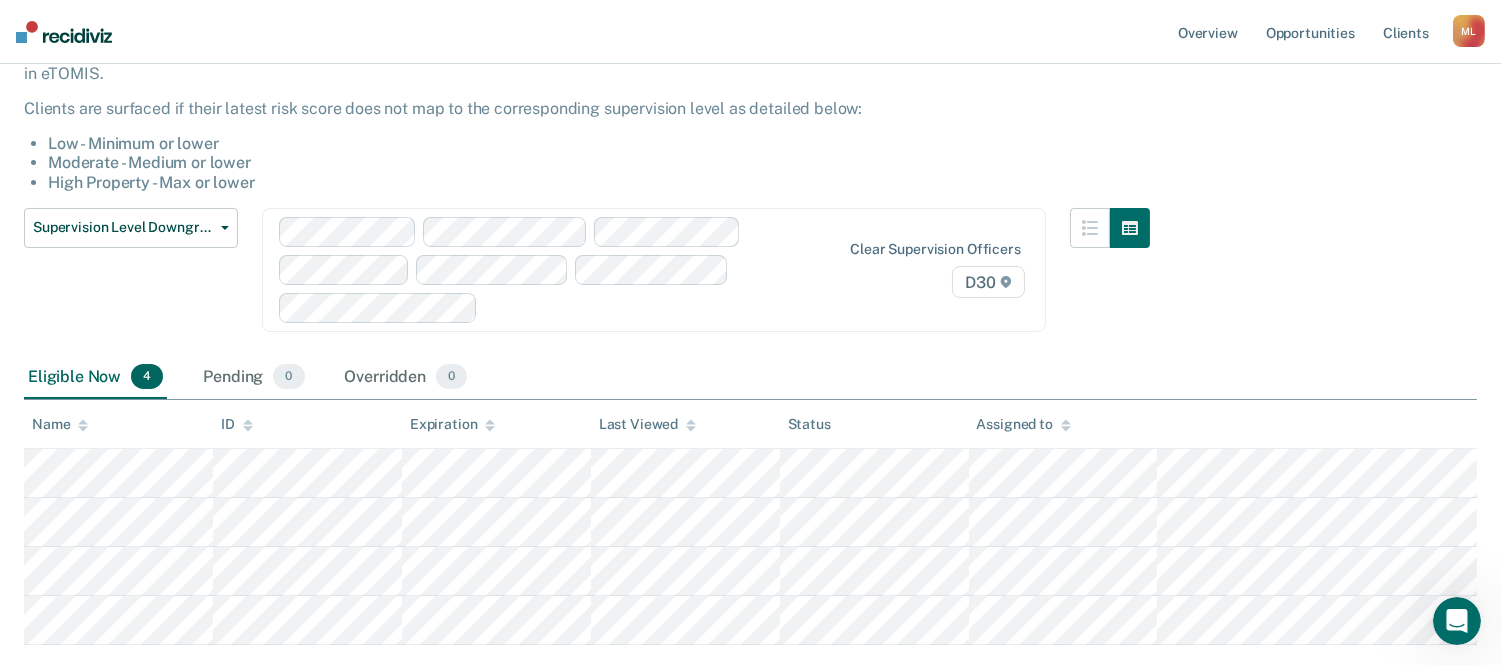 scroll, scrollTop: 0, scrollLeft: 0, axis: both 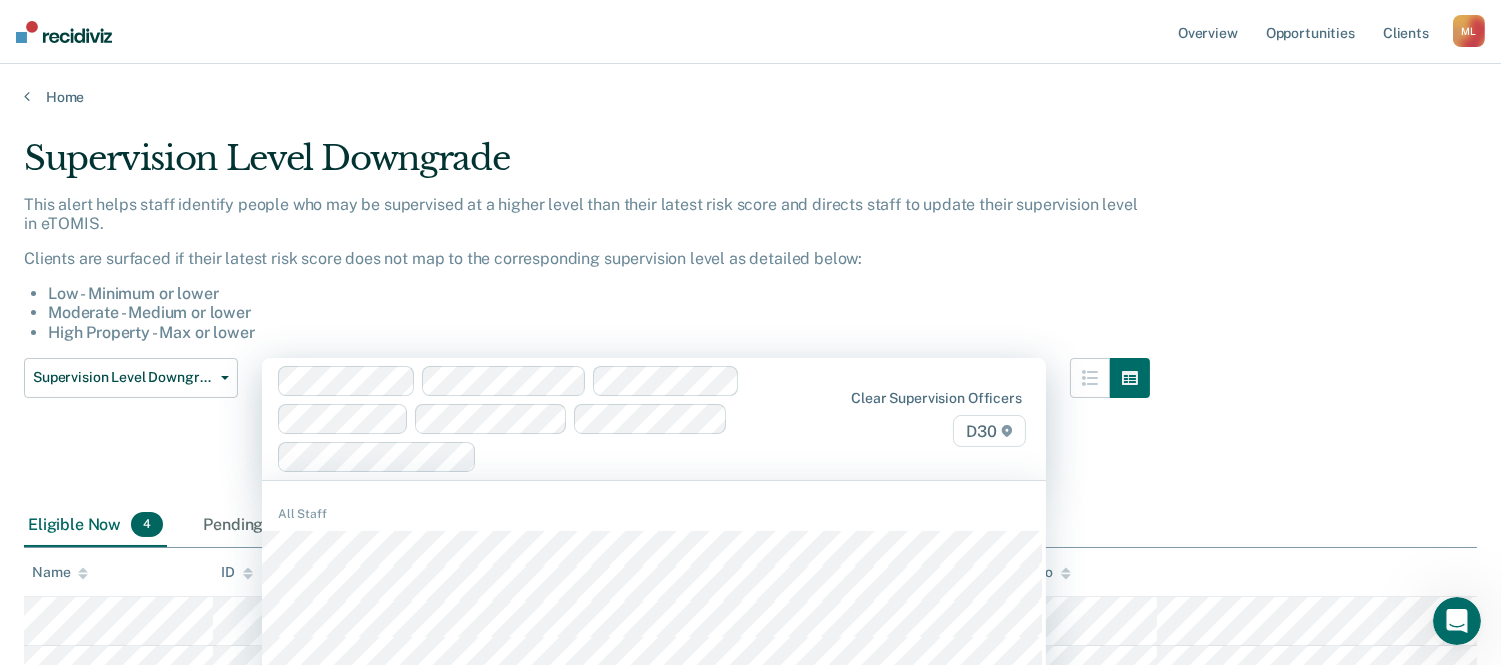 click on "63 results available. Use Up and Down to choose options, press Enter to select the currently focused option, press Escape to exit the menu, press Tab to select the option and exit the menu. Clear   supervision officers D30   All Staff" at bounding box center [654, 419] 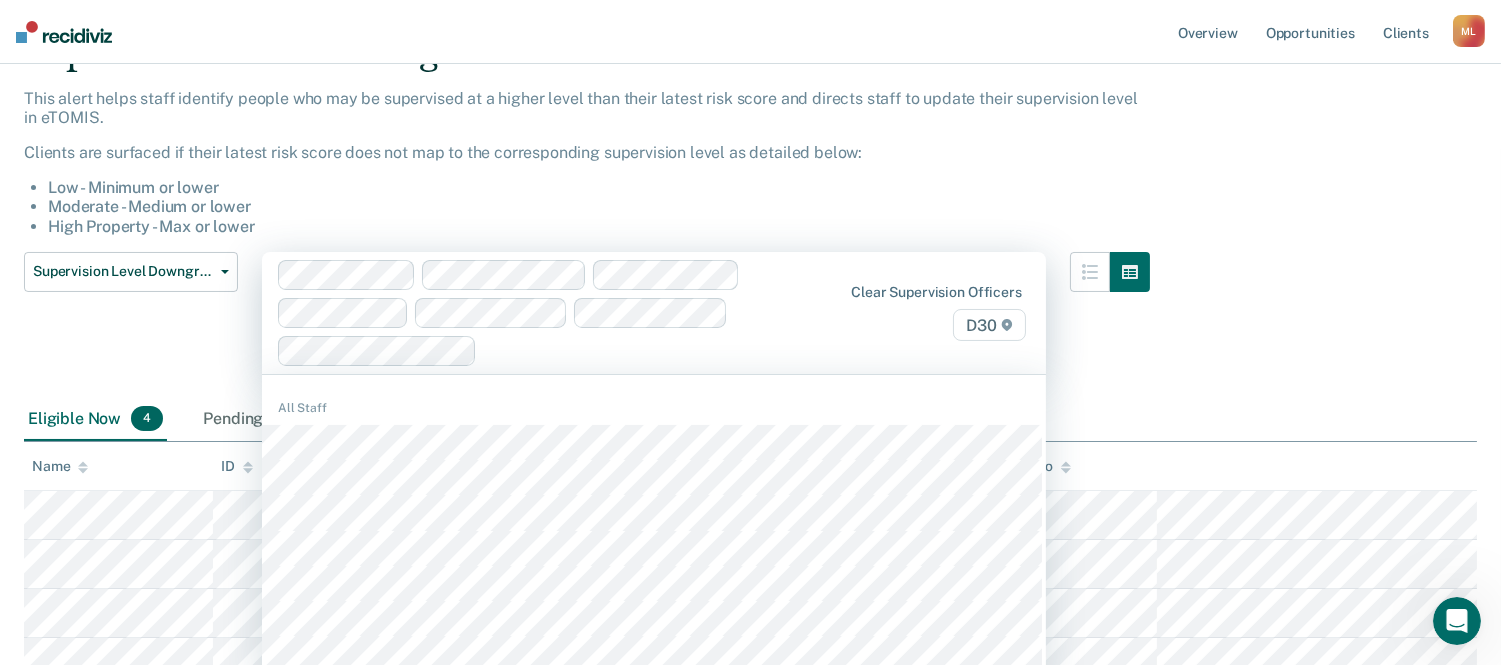 scroll, scrollTop: 116, scrollLeft: 0, axis: vertical 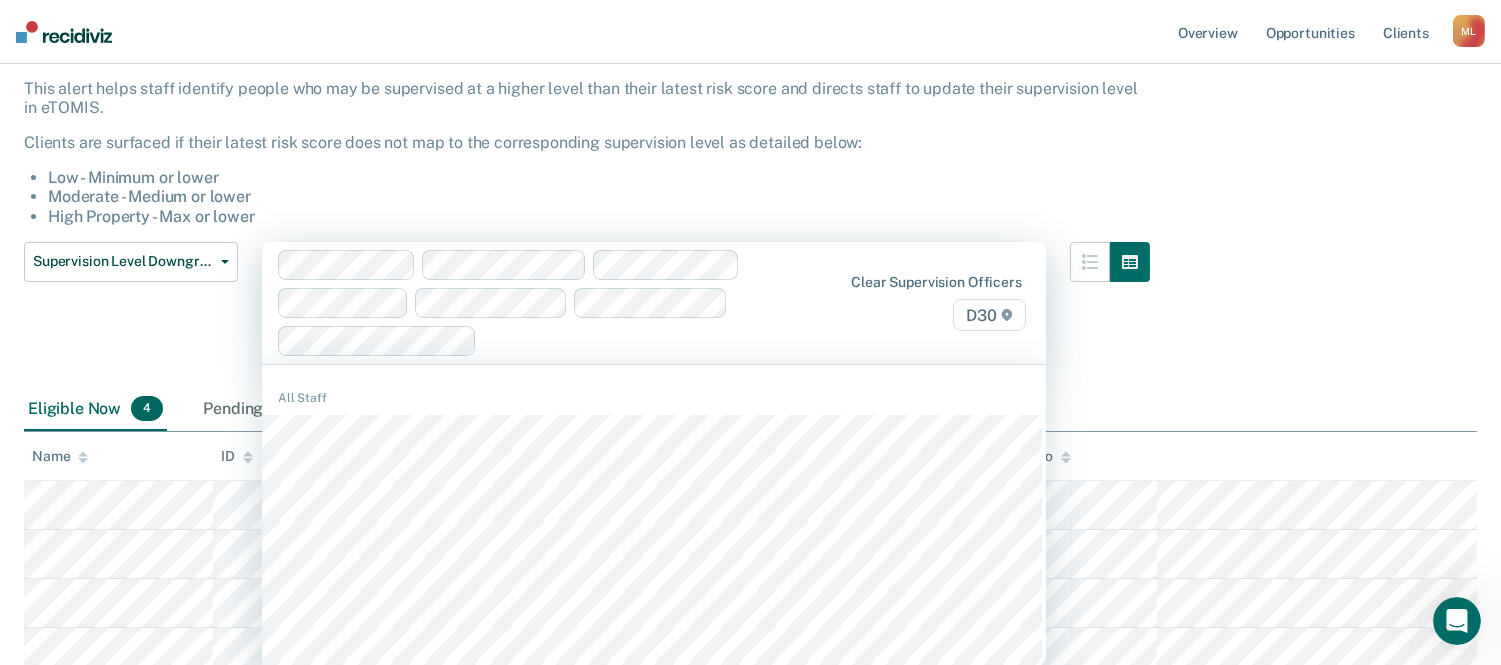 click on "Supervision Level Downgrade   This alert helps staff identify people who may be supervised at a higher level than their latest risk score and directs staff to update their supervision level in eTOMIS.
Clients are surfaced if their latest risk score does not map to the corresponding supervision level as detailed below:
Low - Minimum or lower
Moderate - Medium or lower
High Property - Max or lower
Supervision Level Downgrade Compliant Reporting Supervision Level Downgrade Suspension of Direct Supervision 63 results available. Use Up and Down to choose options, press Enter to select the currently focused option, press Escape to exit the menu, press Tab to select the option and exit the menu. Clear   supervision officers D30   All Staff Eligible Now 4 Pending 0 Overridden 0
To pick up a draggable item, press the space bar.
While dragging, use the arrow keys to move the item.
Press space again to drop the item in its new position, or press escape to cancel.
Name ID Expiration Status" at bounding box center [750, 346] 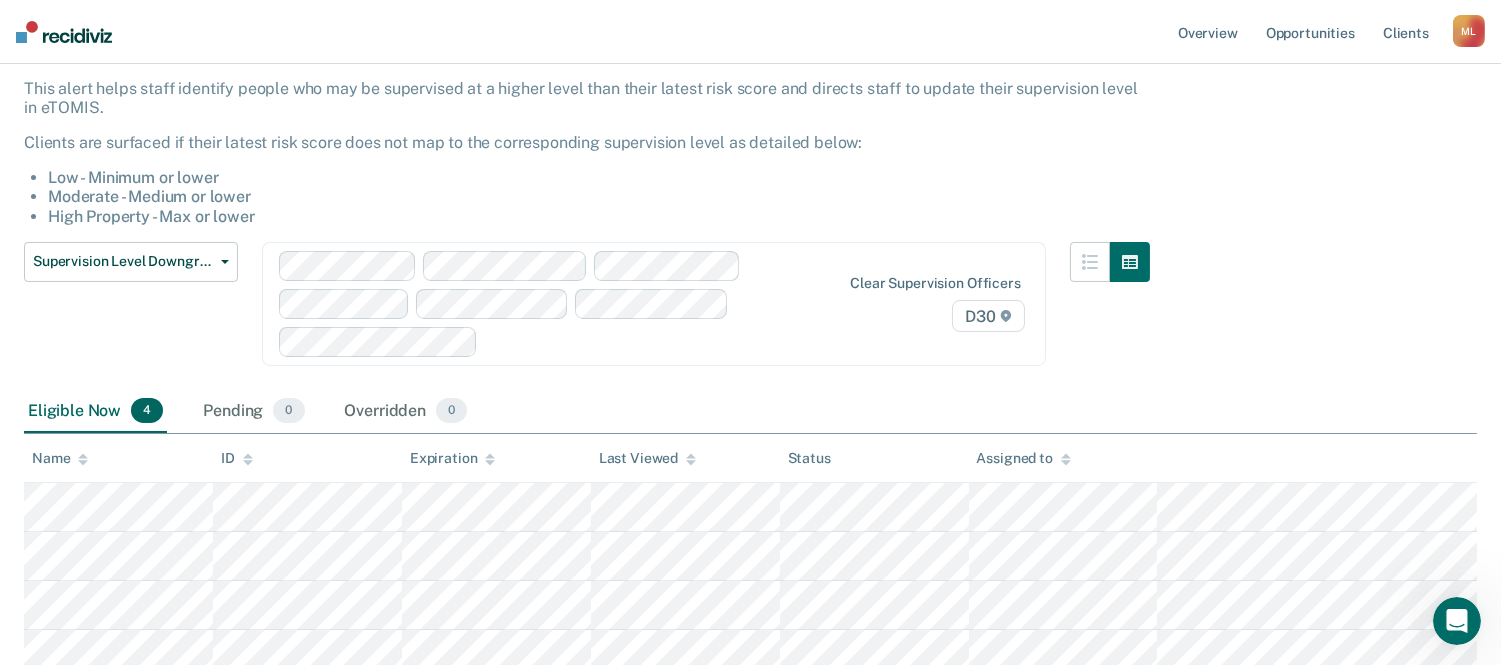 click on "Supervision Level Downgrade   This alert helps staff identify people who may be supervised at a higher level than their latest risk score and directs staff to update their supervision level in eTOMIS.
Clients are surfaced if their latest risk score does not map to the corresponding supervision level as detailed below:
Low - Minimum or lower
Moderate - Medium or lower
High Property - Max or lower
Supervision Level Downgrade Compliant Reporting Supervision Level Downgrade Suspension of Direct Supervision Clear   supervision officers D30   Eligible Now 4 Pending 0 Overridden 0
To pick up a draggable item, press the space bar.
While dragging, use the arrow keys to move the item.
Press space again to drop the item in its new position, or press escape to cancel.
Name ID Expiration Last Viewed Status Assigned to" at bounding box center (750, 347) 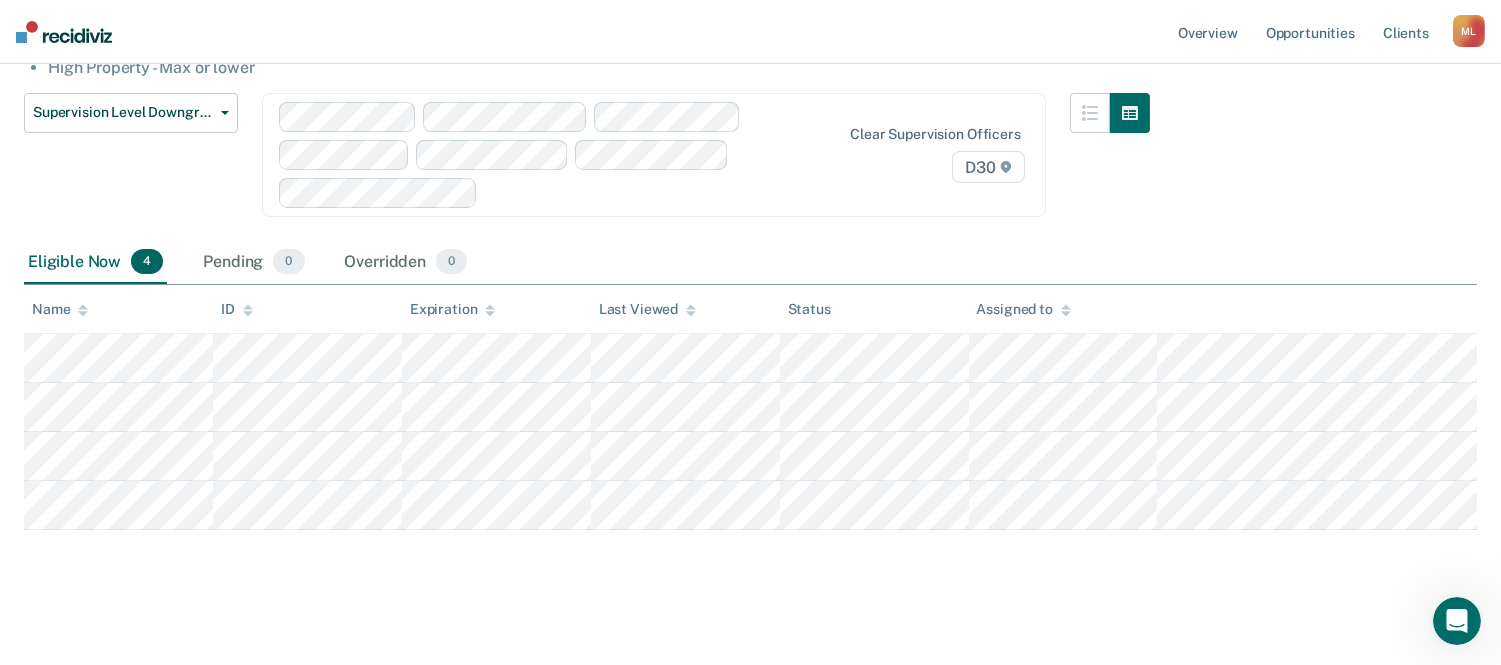scroll, scrollTop: 272, scrollLeft: 0, axis: vertical 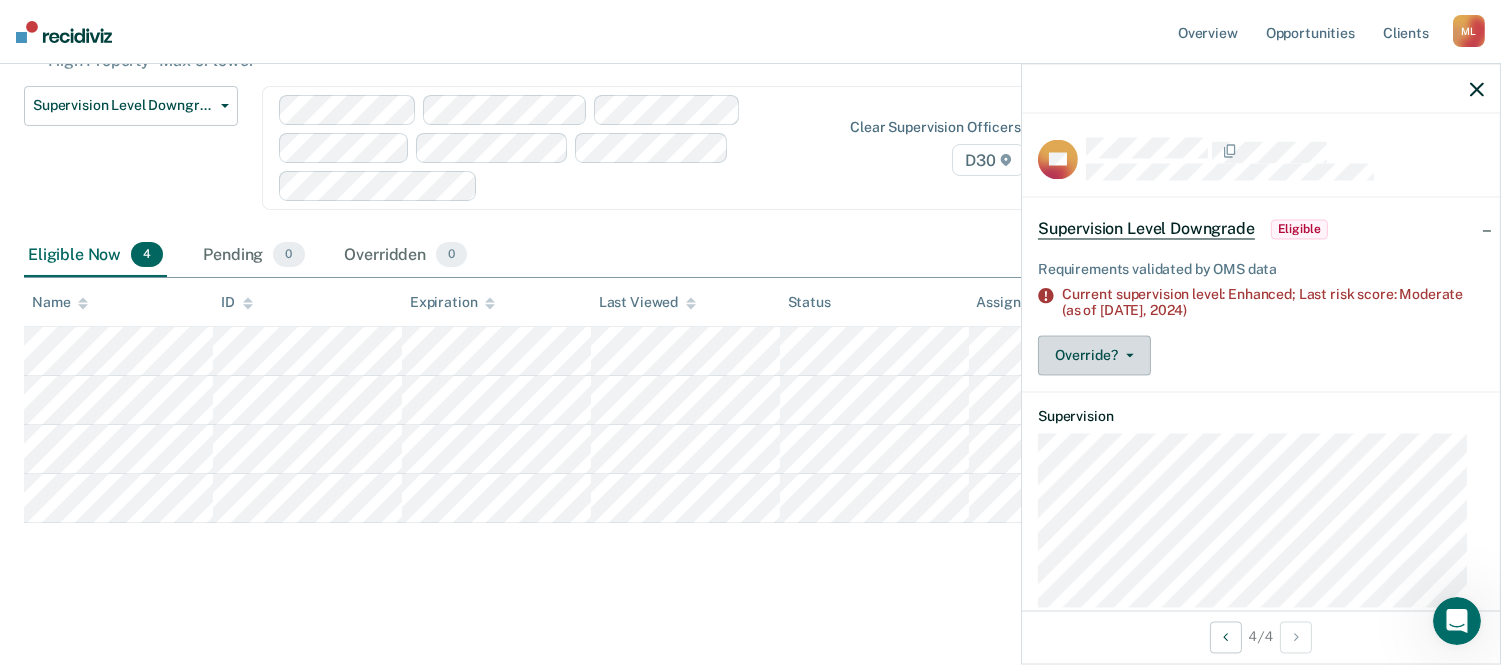 click on "Override?" at bounding box center [1094, 356] 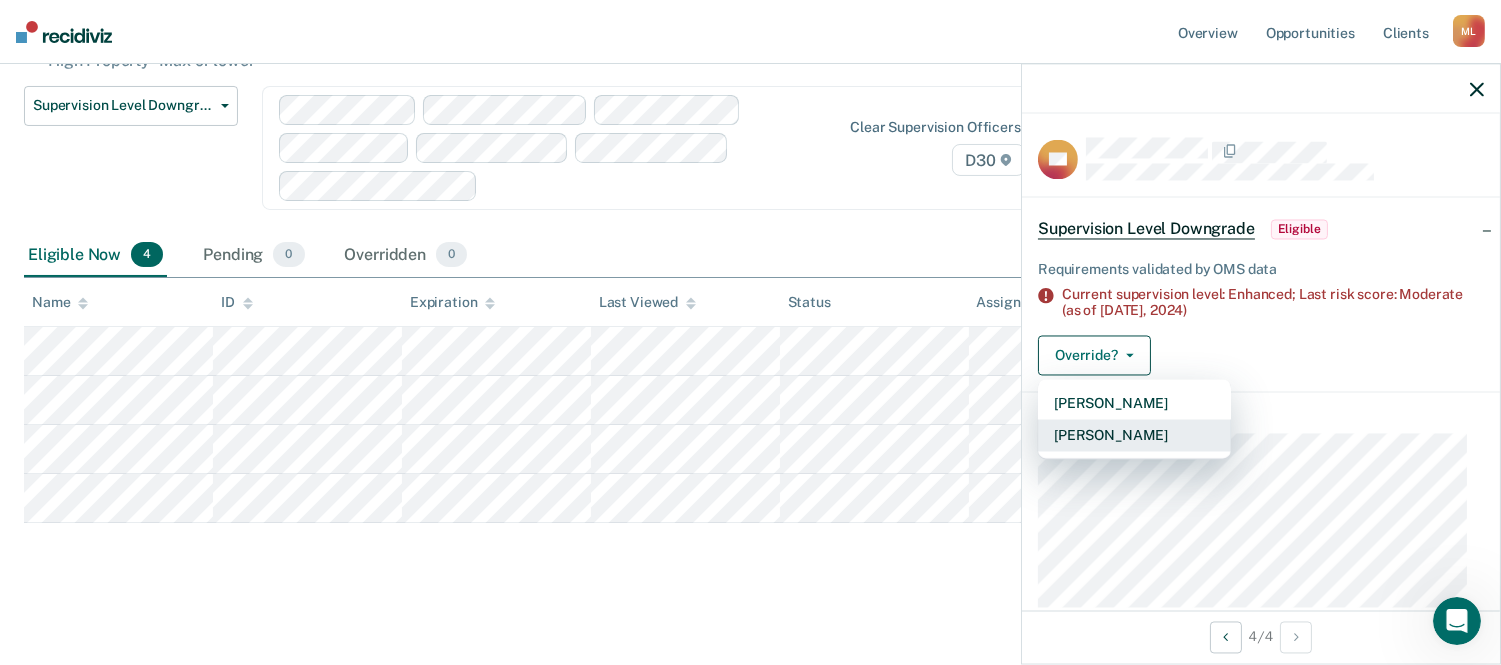 click on "[PERSON_NAME]" at bounding box center [1134, 436] 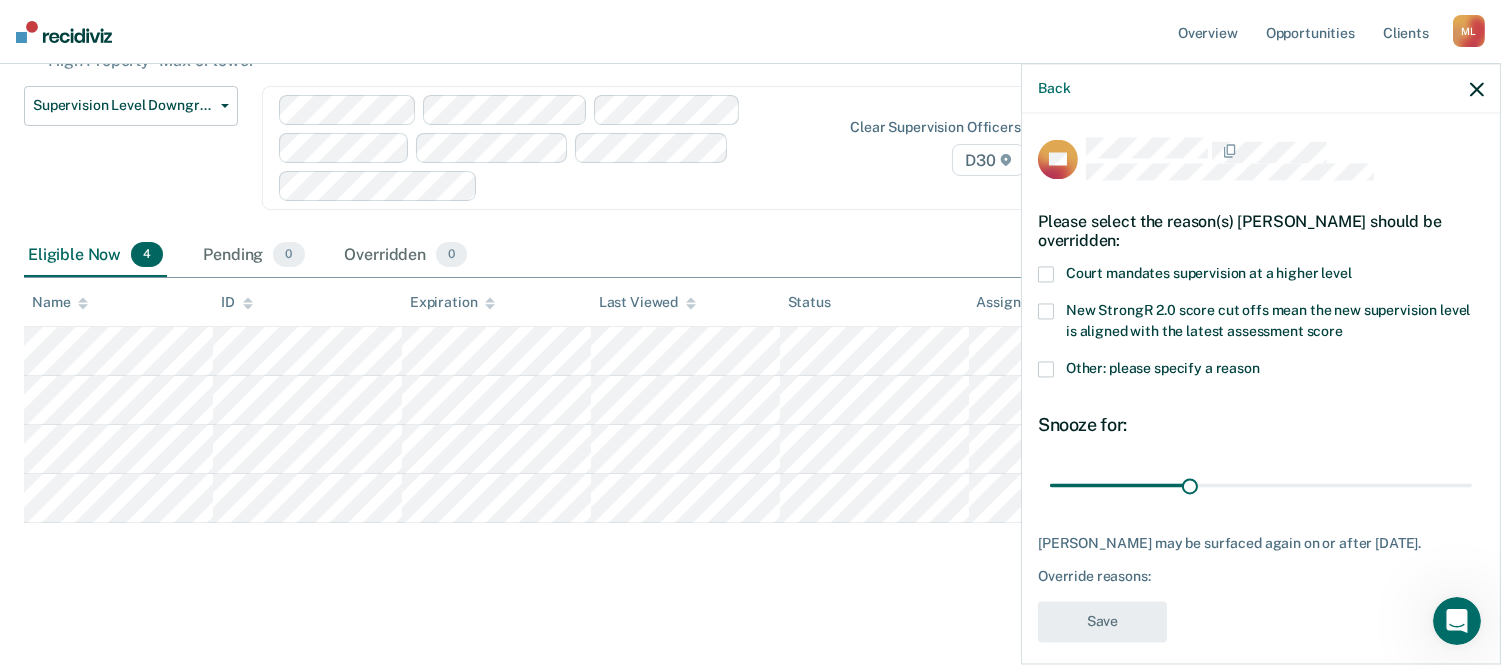 click at bounding box center (1046, 275) 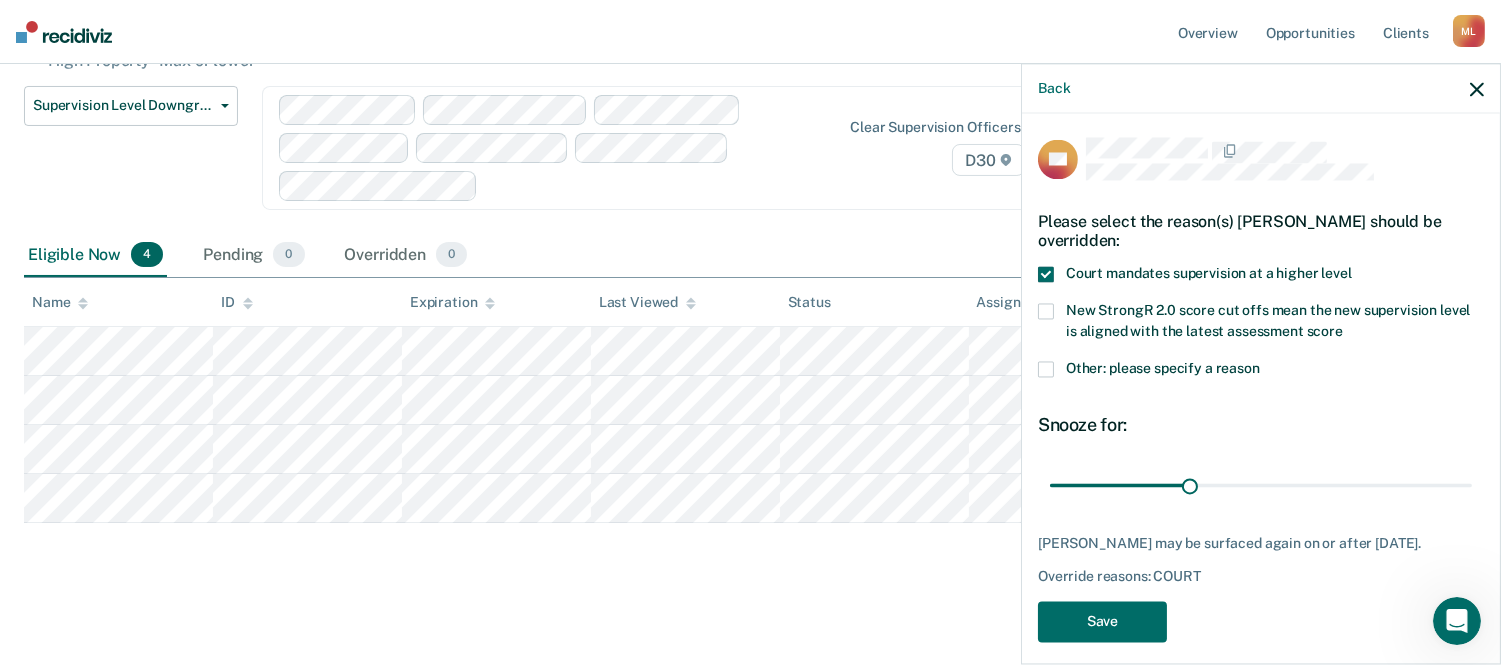 scroll, scrollTop: 15, scrollLeft: 0, axis: vertical 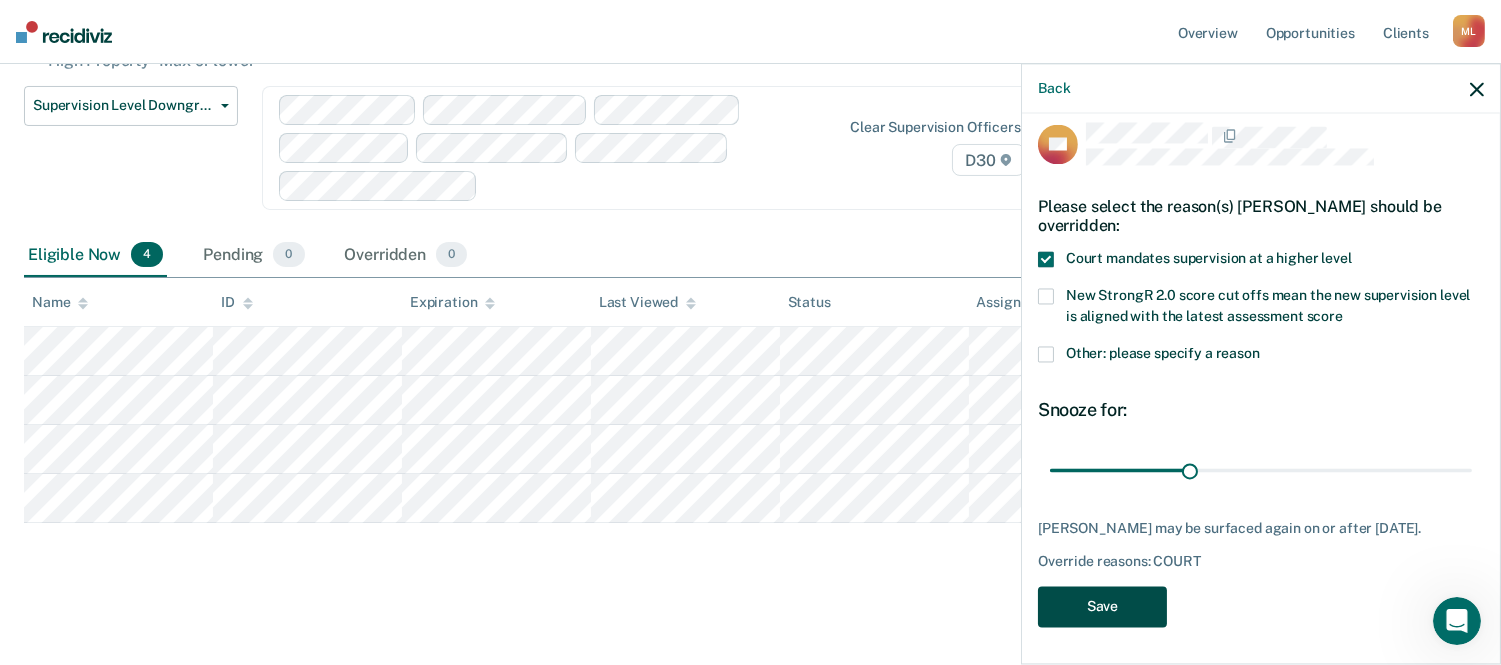click on "Save" at bounding box center [1102, 607] 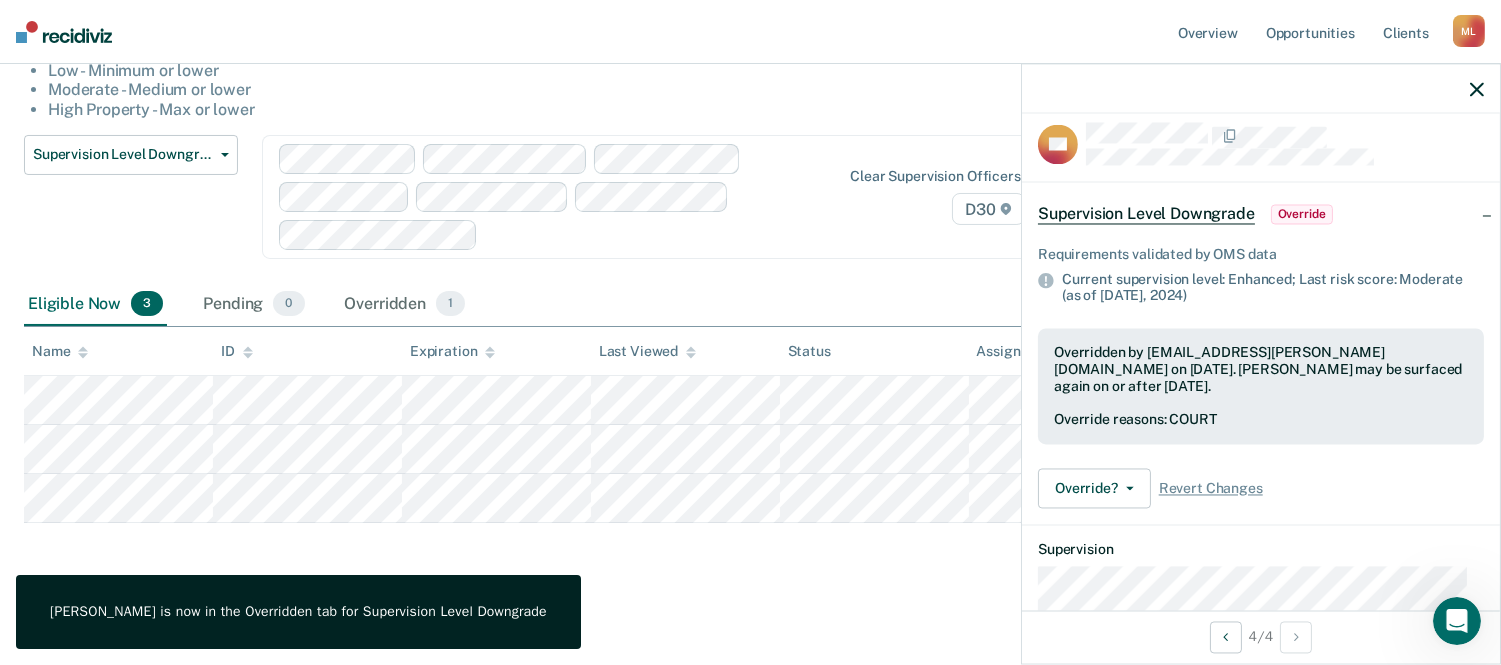 click on "Supervision Level Downgrade   This alert helps staff identify people who may be supervised at a higher level than their latest risk score and directs staff to update their supervision level in eTOMIS.
Clients are surfaced if their latest risk score does not map to the corresponding supervision level as detailed below:
Low - Minimum or lower
Moderate - Medium or lower
High Property - Max or lower
Supervision Level Downgrade Compliant Reporting Supervision Level Downgrade Suspension of Direct Supervision Clear   supervision officers D30   Eligible Now 3 Pending 0 Overridden 1
To pick up a draggable item, press the space bar.
While dragging, use the arrow keys to move the item.
Press space again to drop the item in its new position, or press escape to cancel.
Name ID Expiration Last Viewed Status Assigned to" at bounding box center (750, 272) 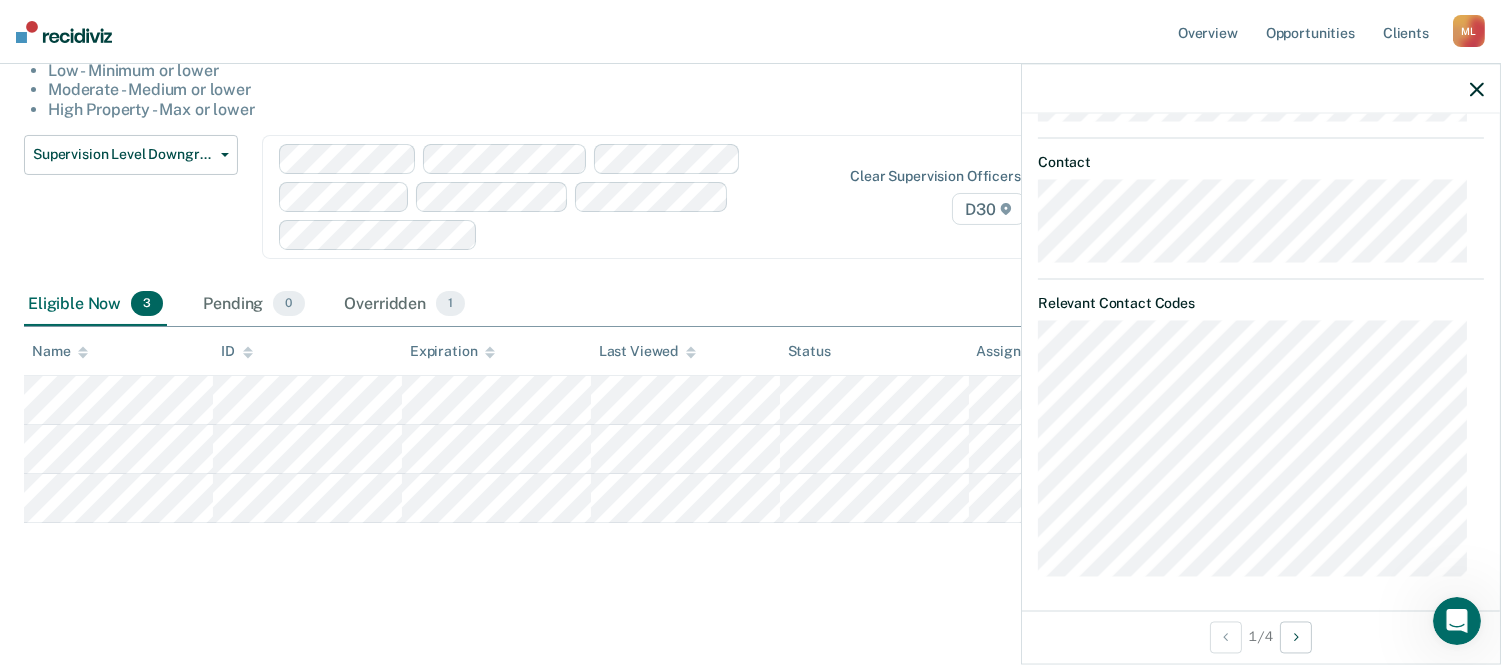 scroll, scrollTop: 490, scrollLeft: 0, axis: vertical 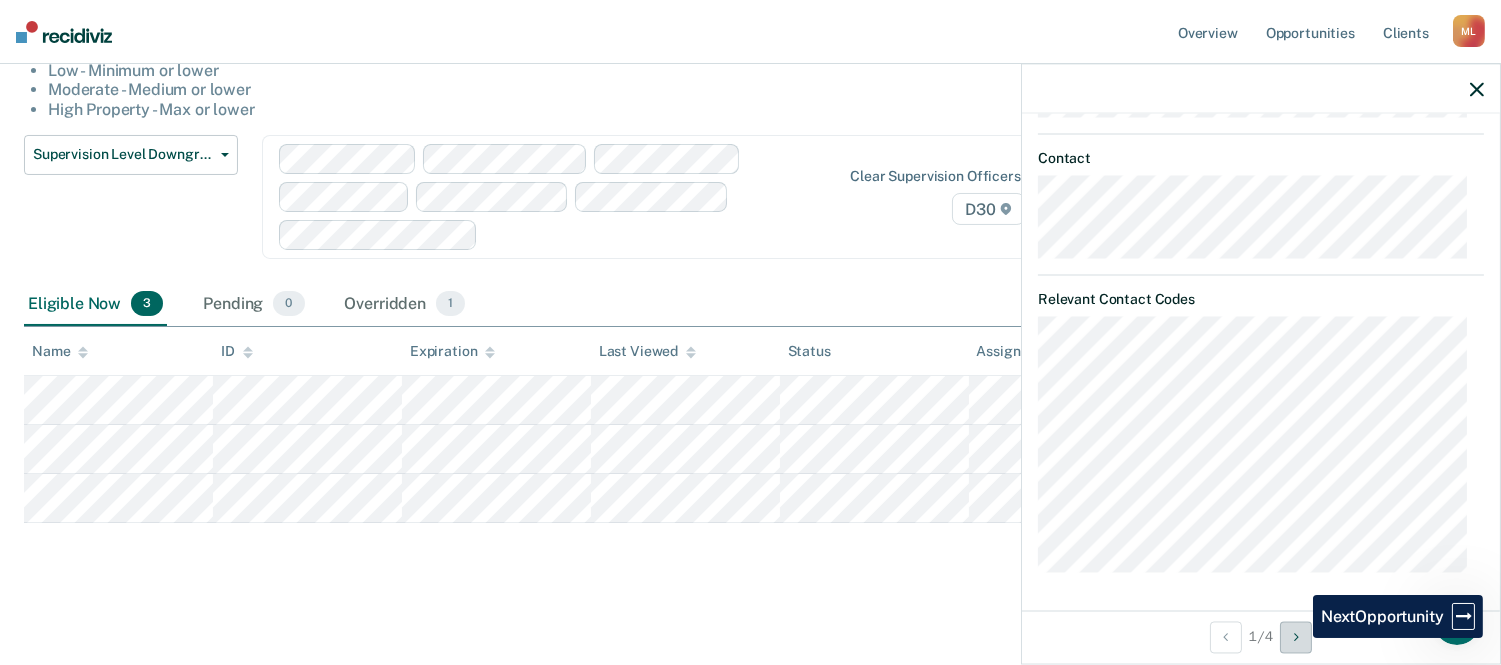 click at bounding box center [1296, 637] 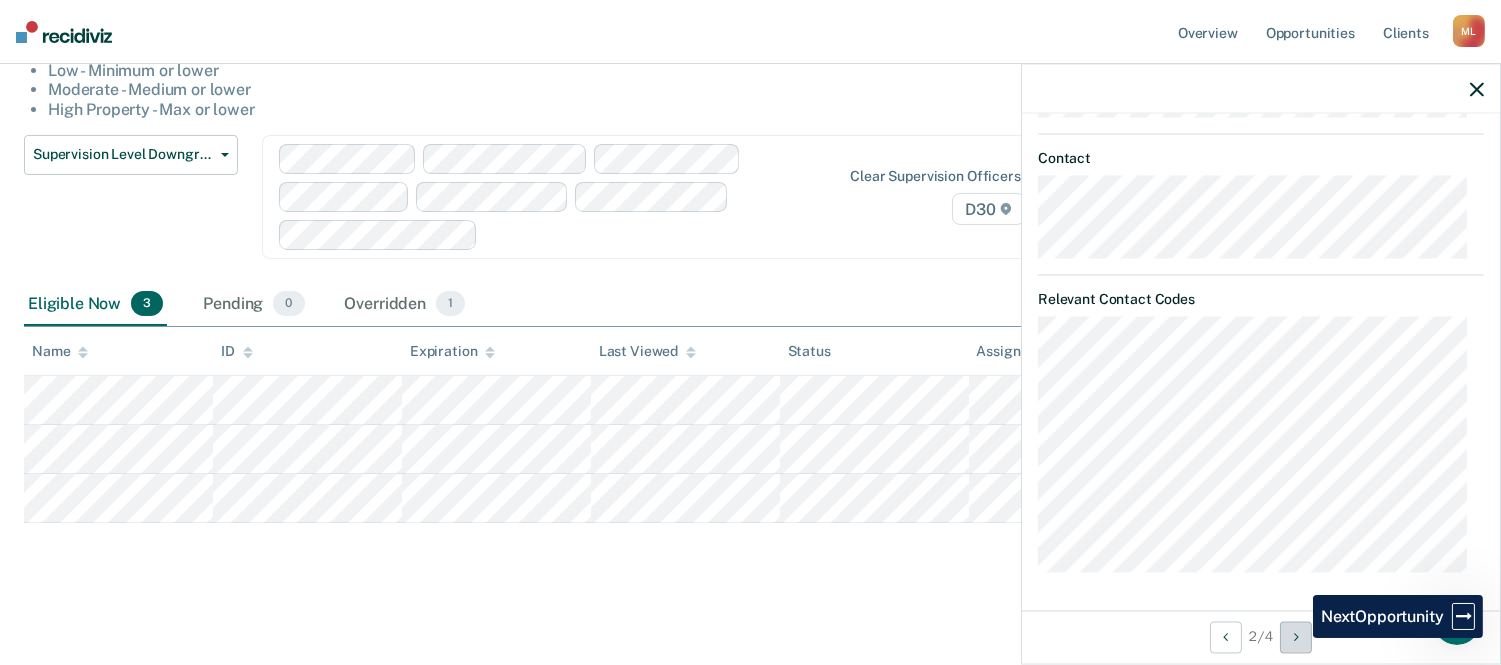 scroll, scrollTop: 271, scrollLeft: 0, axis: vertical 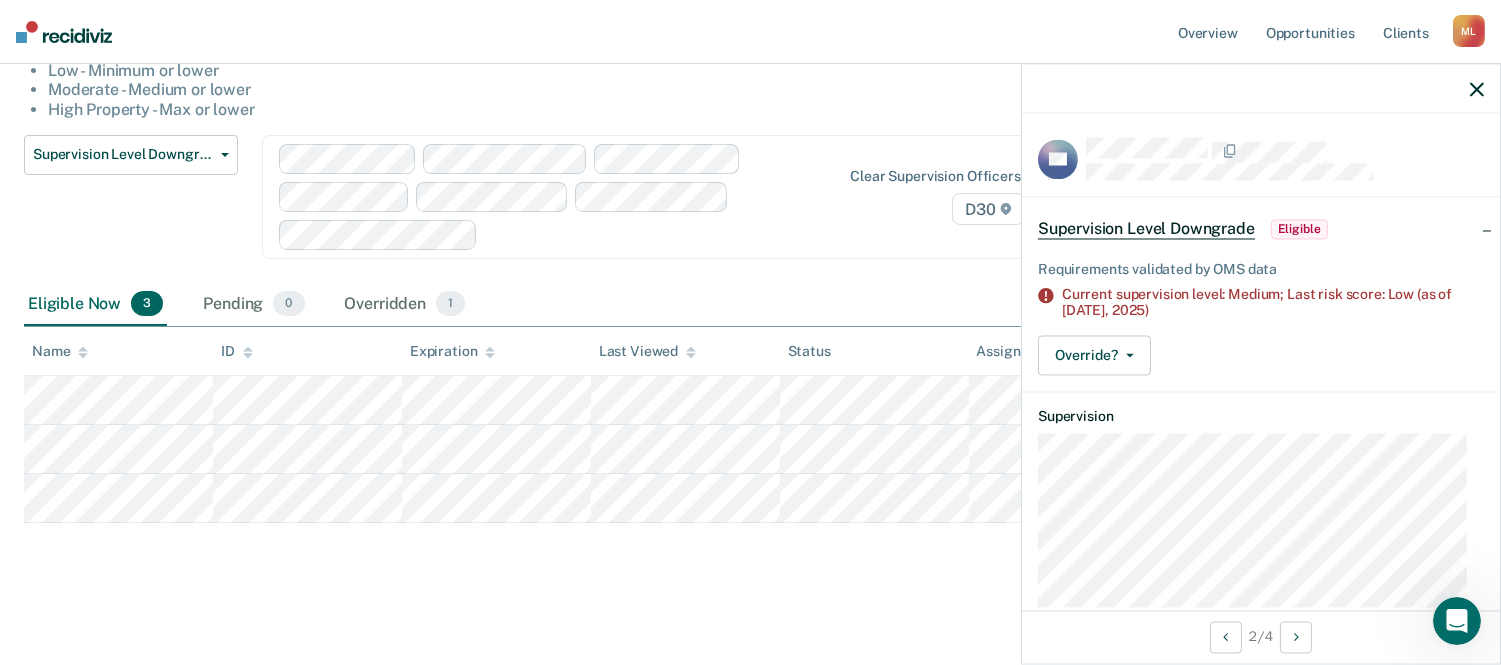 click on "Supervision Level Downgrade   This alert helps staff identify people who may be supervised at a higher level than their latest risk score and directs staff to update their supervision level in eTOMIS.
Clients are surfaced if their latest risk score does not map to the corresponding supervision level as detailed below:
Low - Minimum or lower
Moderate - Medium or lower
High Property - Max or lower
Supervision Level Downgrade Compliant Reporting Supervision Level Downgrade Suspension of Direct Supervision Clear   supervision officers D30   Eligible Now 3 Pending 0 Overridden 1
To pick up a draggable item, press the space bar.
While dragging, use the arrow keys to move the item.
Press space again to drop the item in its new position, or press escape to cancel.
Name ID Expiration Last Viewed Status Assigned to" at bounding box center [750, 248] 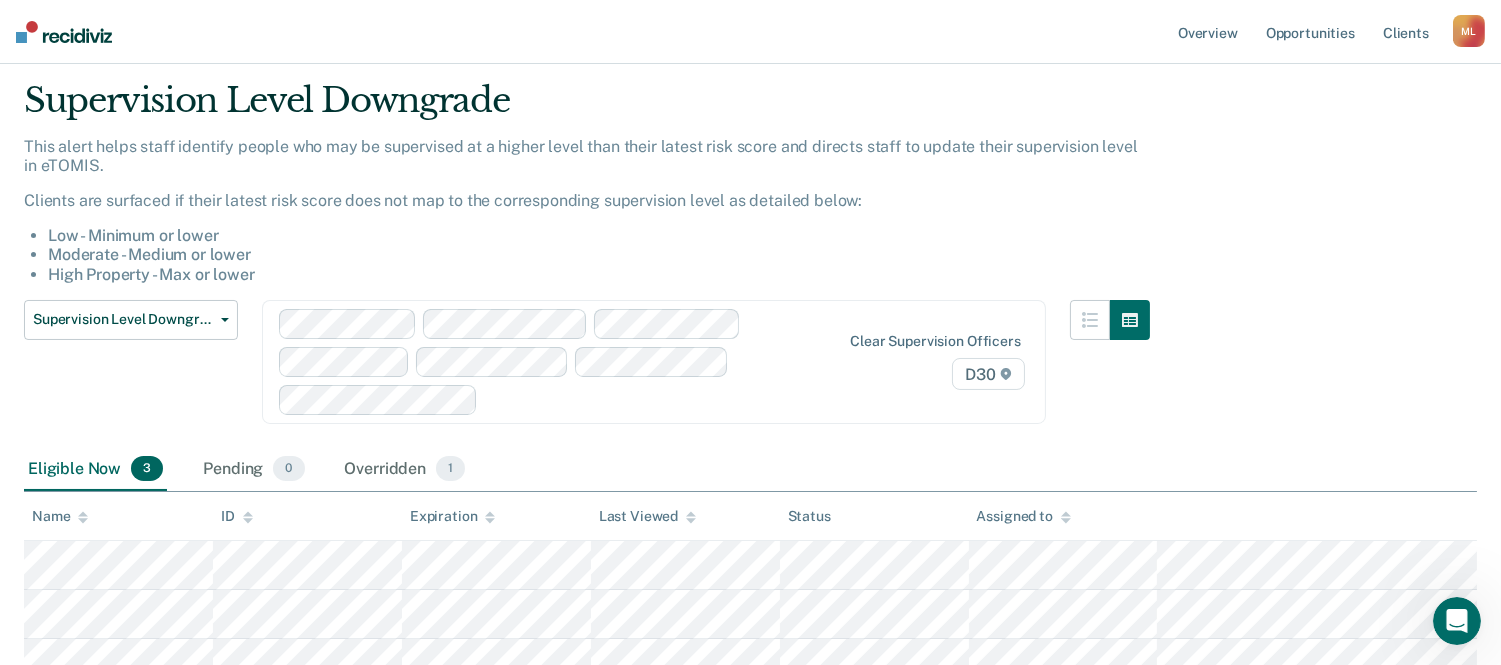 scroll, scrollTop: 73, scrollLeft: 0, axis: vertical 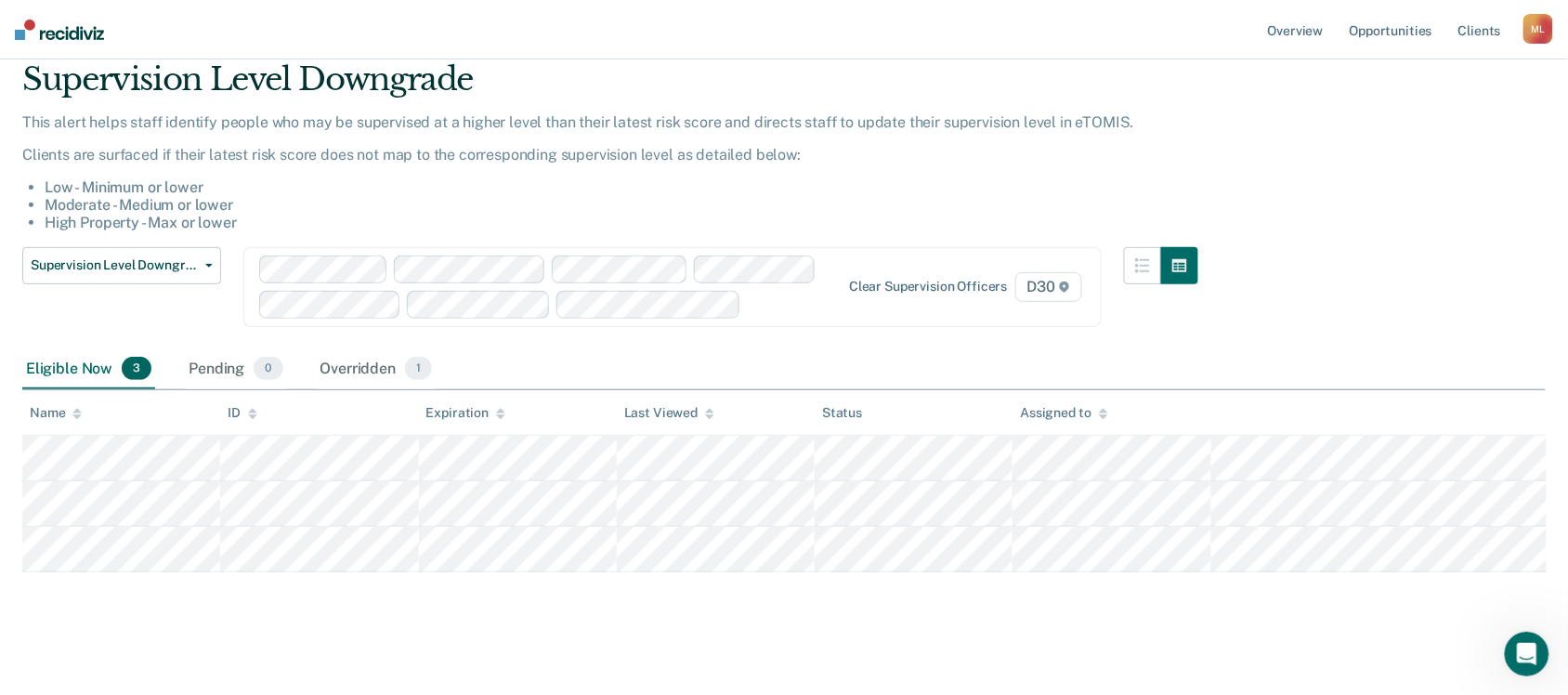 click on "Supervision Level Downgrade   This alert helps staff identify people who may be supervised at a higher level than their latest risk score and directs staff to update their supervision level in eTOMIS.
Clients are surfaced if their latest risk score does not map to the corresponding supervision level as detailed below:
Low - Minimum or lower
Moderate - Medium or lower
High Property - Max or lower
Supervision Level Downgrade Compliant Reporting Supervision Level Downgrade Suspension of Direct Supervision Clear   supervision officers D30   Eligible Now 3 Pending 0 Overridden 1
To pick up a draggable item, press the space bar.
While dragging, use the arrow keys to move the item.
Press space again to drop the item in its new position, or press escape to cancel.
Name ID Expiration Last Viewed Status Assigned to" at bounding box center [784, 365] 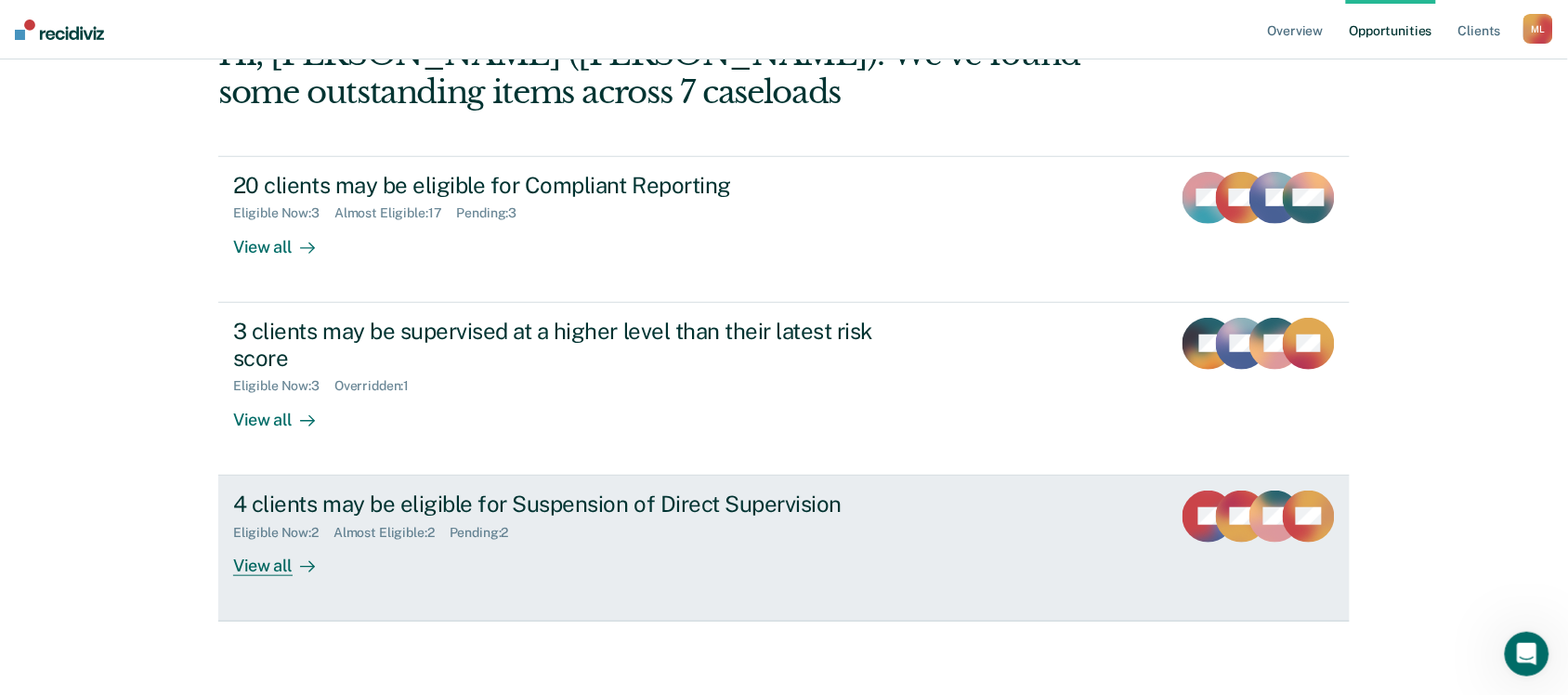 click on "4 clients may be eligible for Suspension of Direct Supervision" at bounding box center [559, 504] 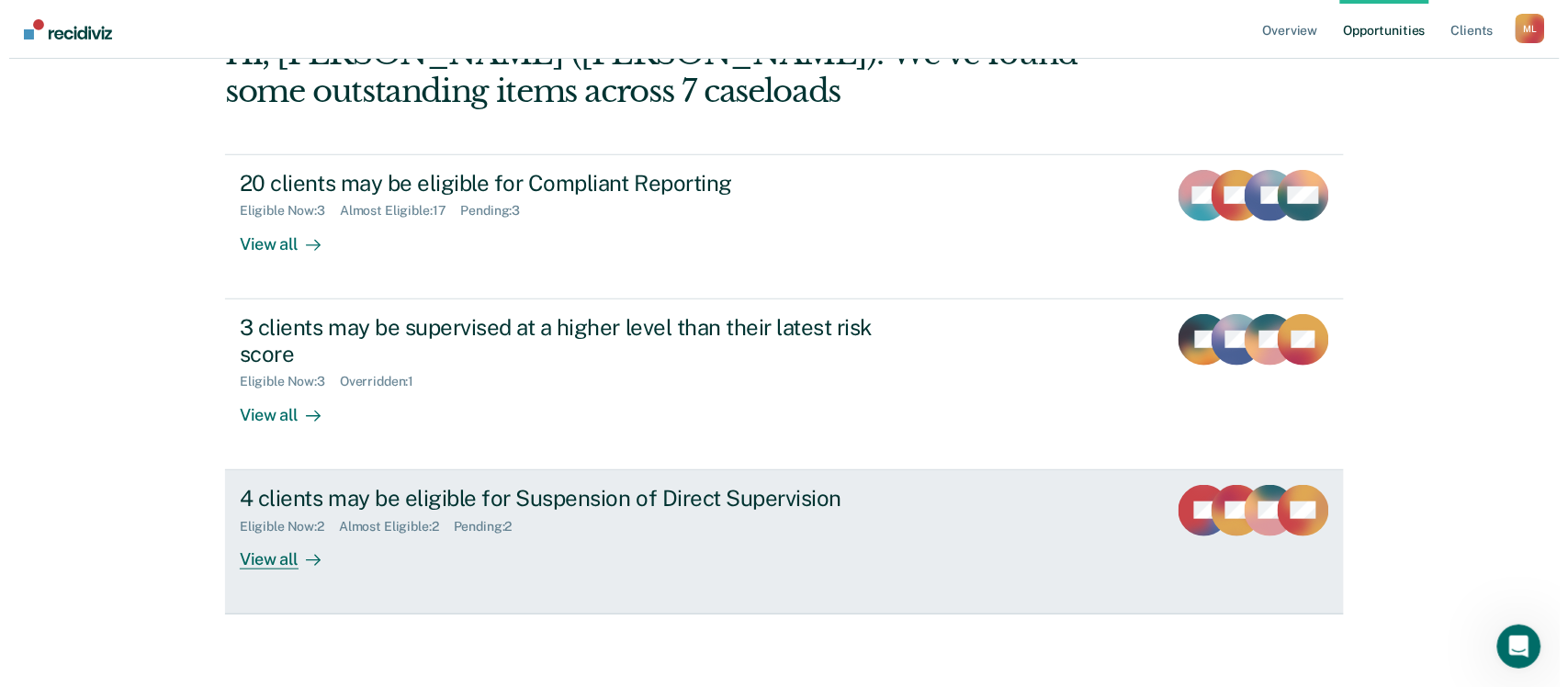 scroll, scrollTop: 0, scrollLeft: 0, axis: both 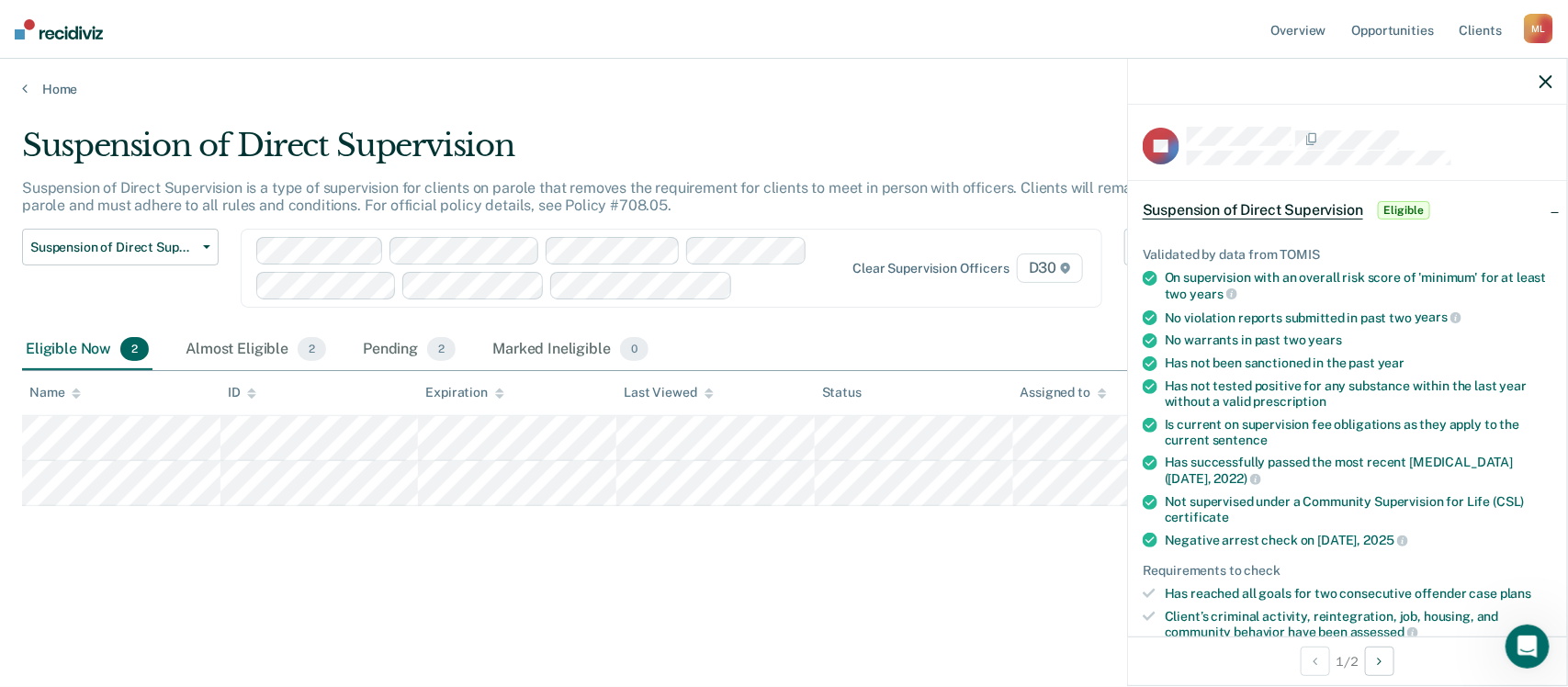 click on "Validated by data from [PERSON_NAME] On supervision with an overall risk score of 'minimum' for at least two   years   No violation reports submitted in past two   years   No warrants in past two   years Has not been sanctioned in the past   year Has not tested positive for any substance within the last year without a valid   prescription Is current on supervision fee obligations as they apply to the current   sentence Has successfully passed the most recent [MEDICAL_DATA] ([DATE])   Not supervised under a Community Supervision for Life (CSL)   certificate Negative arrest check on [DATE]   Requirements to check Has reached all goals for two consecutive offender case   plans Client’s criminal activity, reintegration, job, housing, and community behavior have been   assessed   Has completed all special conditions of supervision and/or is in compliance with   conditions In compliance with the agreed payment plan for the last   year   No pending criminal charges in any   jursidiction   jurisdiction" at bounding box center [1348, 526] 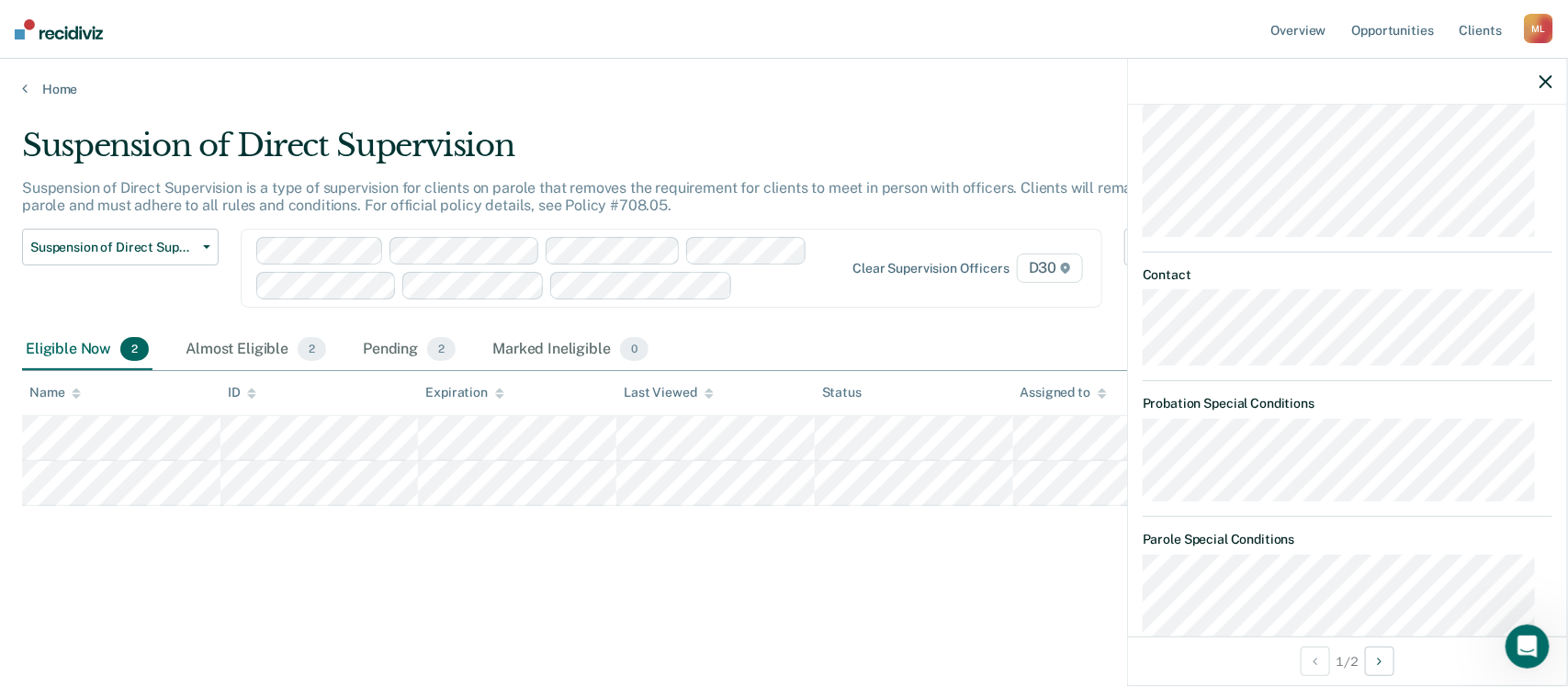 scroll, scrollTop: 0, scrollLeft: 0, axis: both 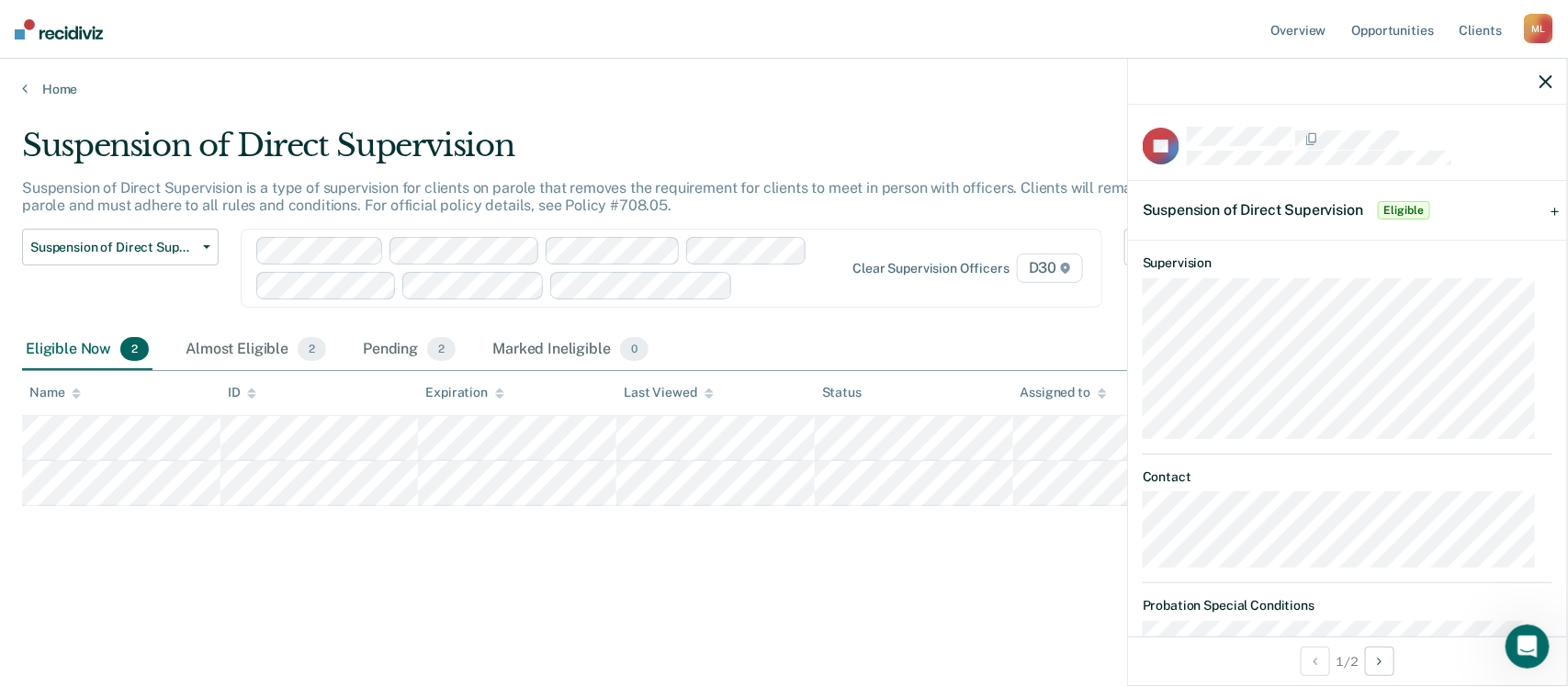 click on "Eligible" at bounding box center (1404, 210) 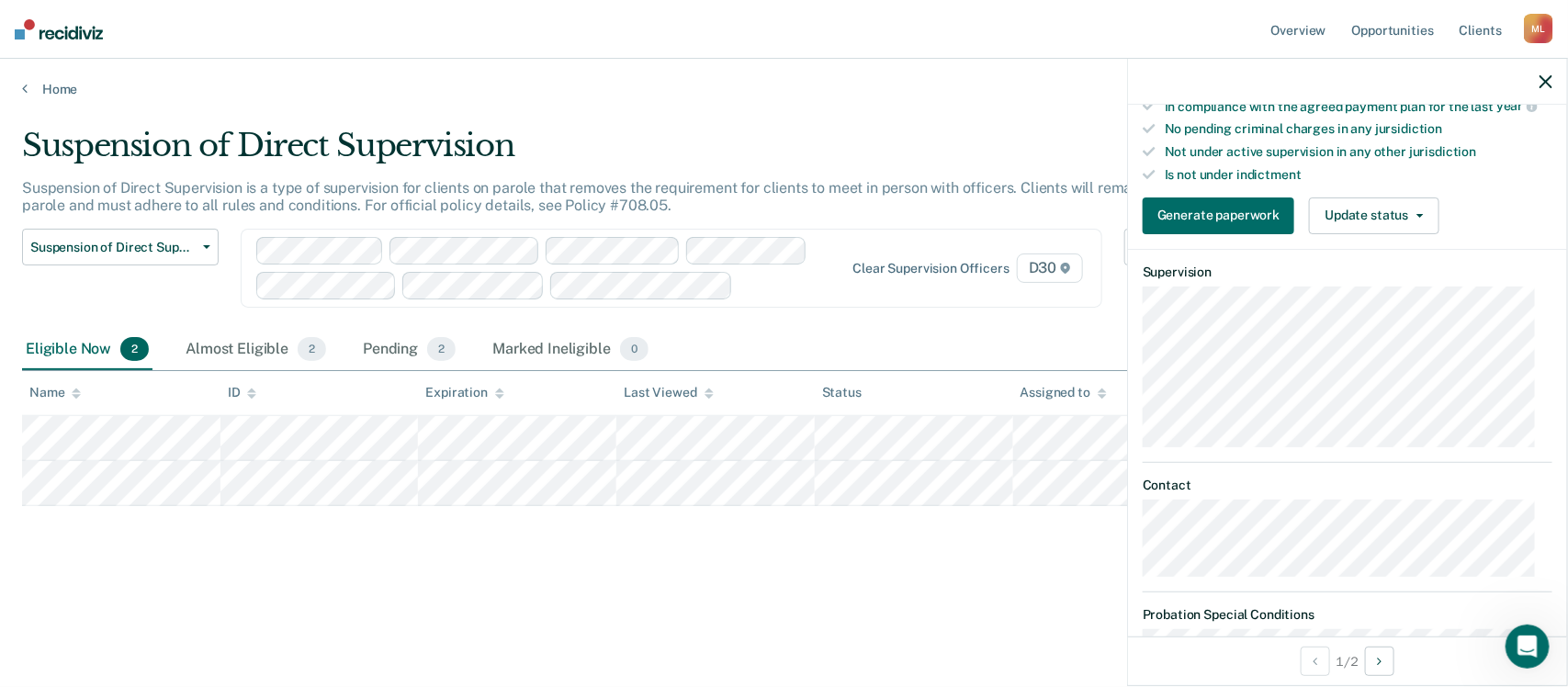 scroll, scrollTop: 618, scrollLeft: 0, axis: vertical 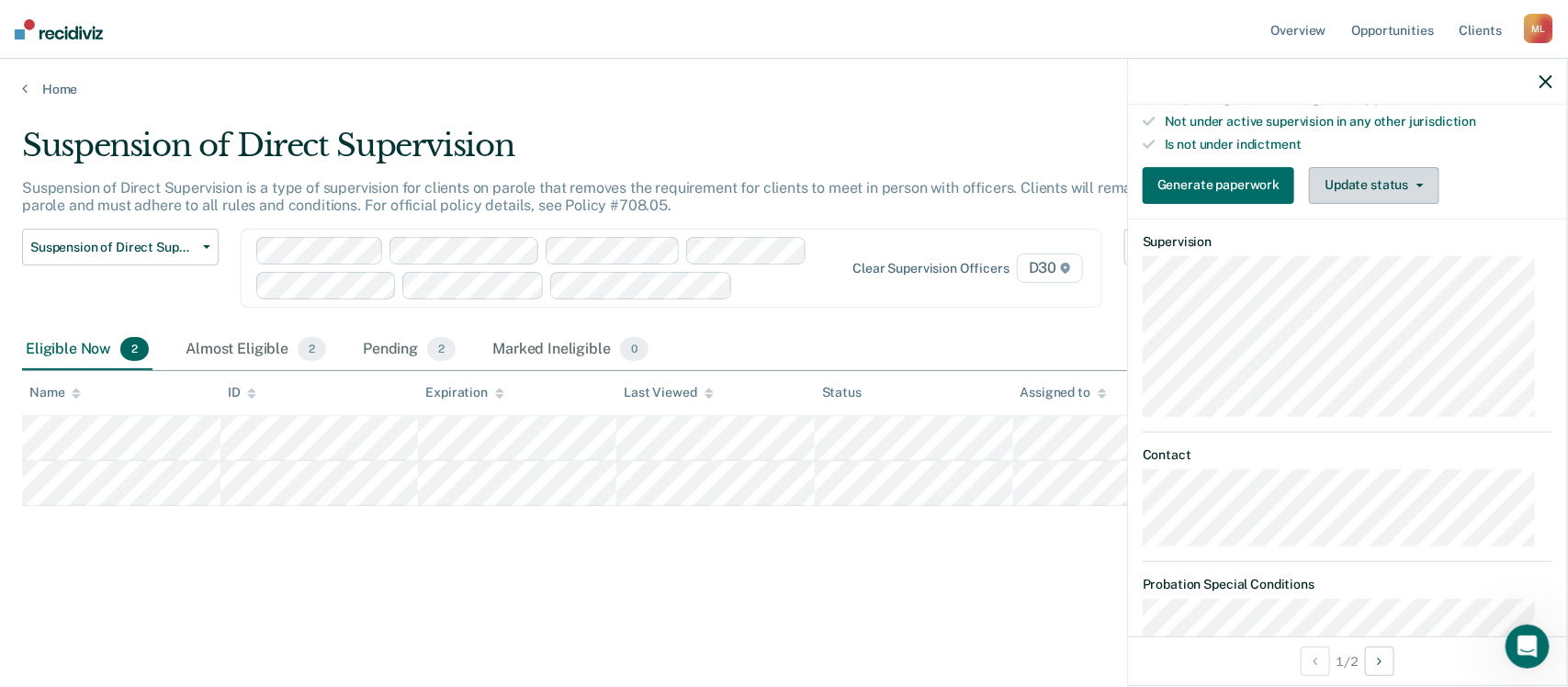 click on "Update status" at bounding box center (1373, 186) 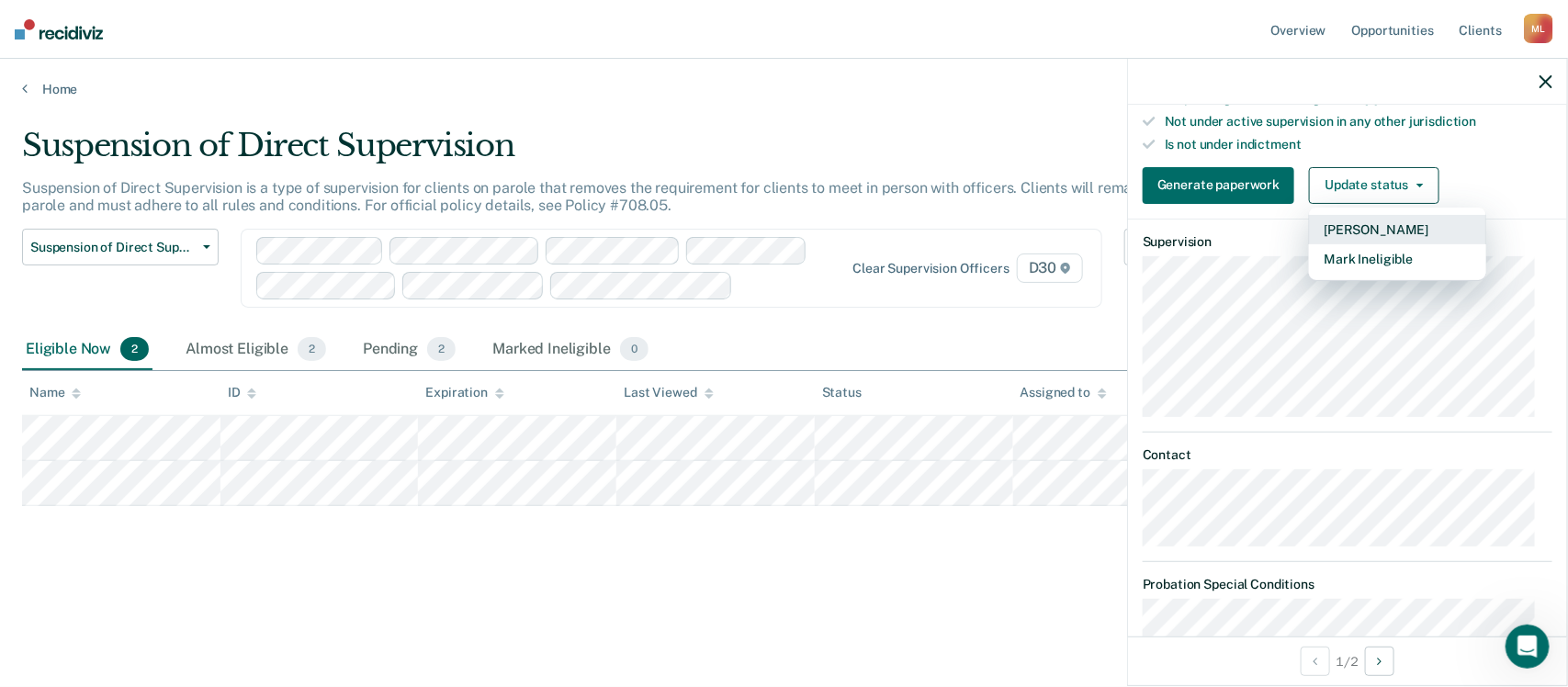 click on "[PERSON_NAME]" at bounding box center (1397, 230) 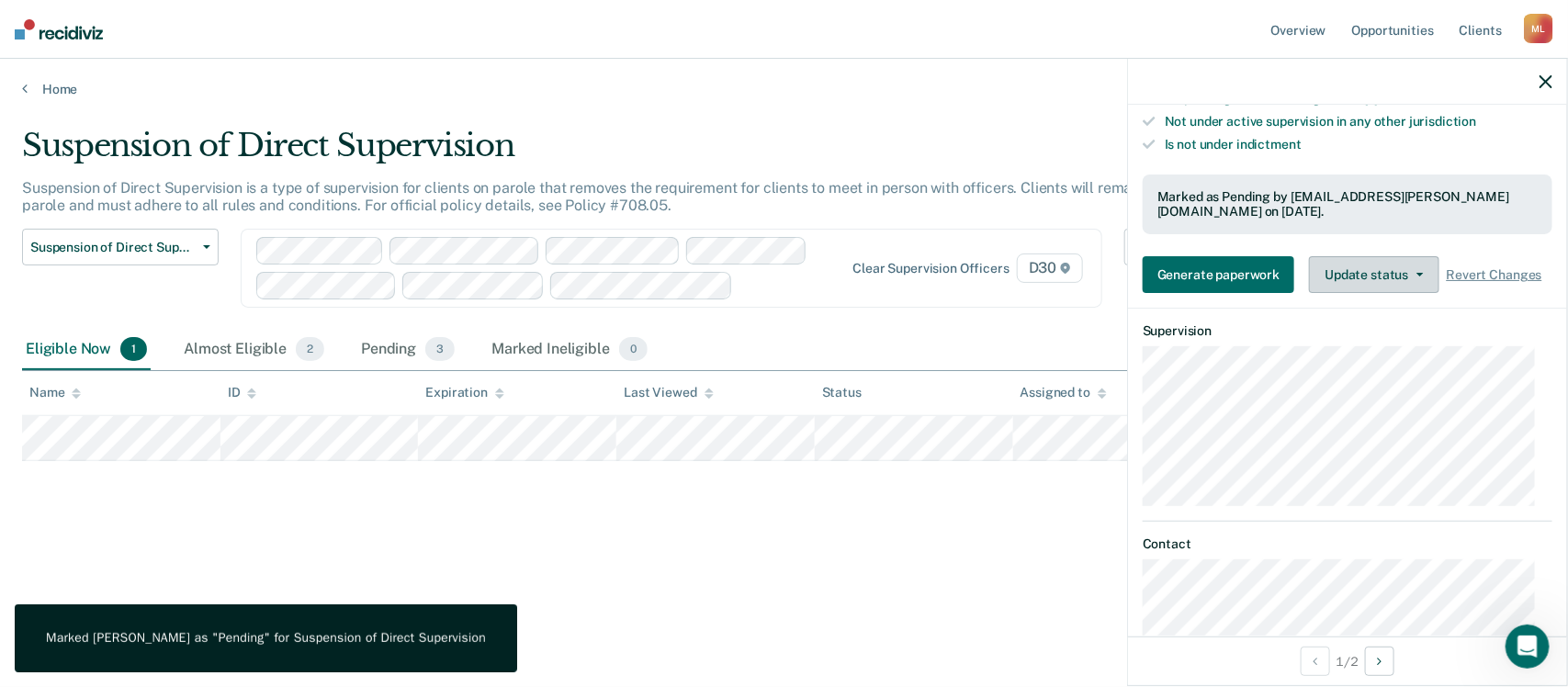 click on "Update status" at bounding box center (1373, 275) 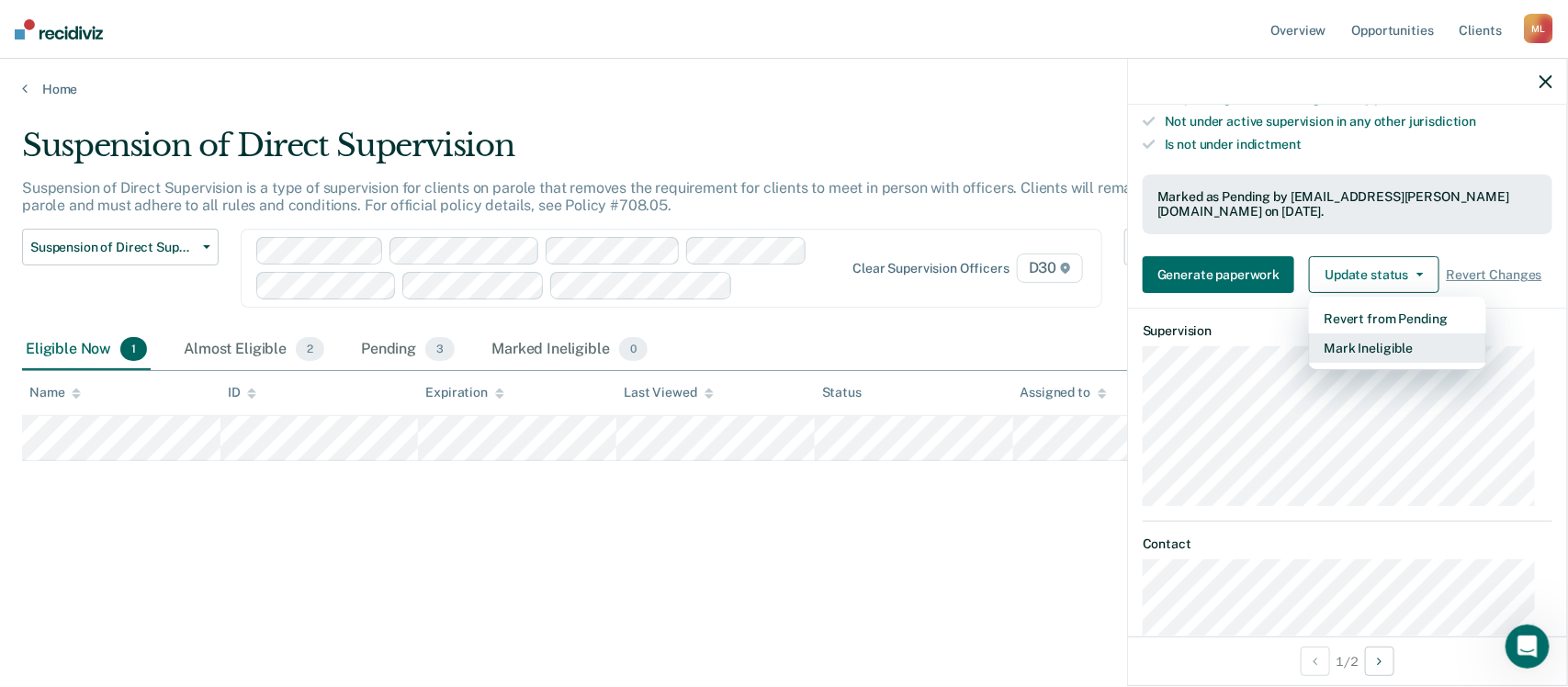 click on "Mark Ineligible" at bounding box center [1397, 348] 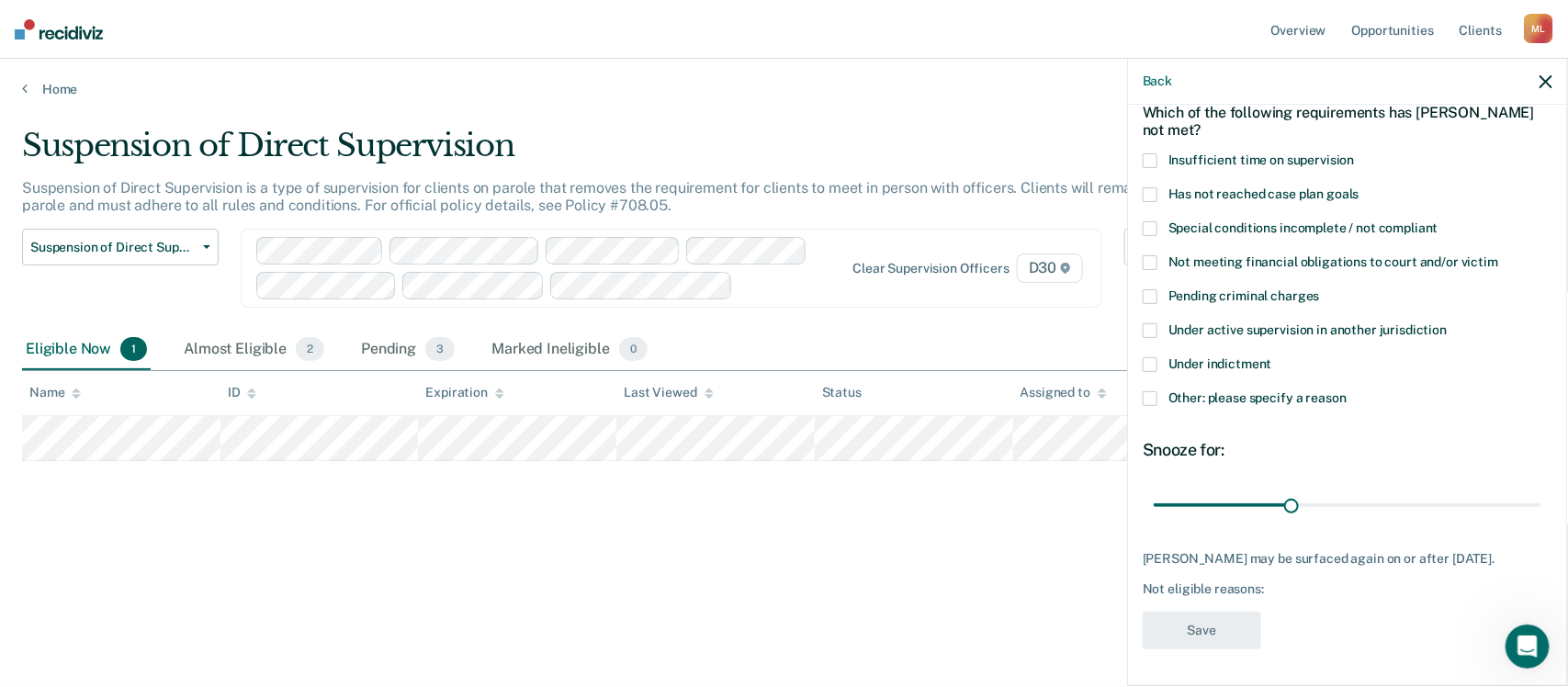 scroll, scrollTop: 89, scrollLeft: 0, axis: vertical 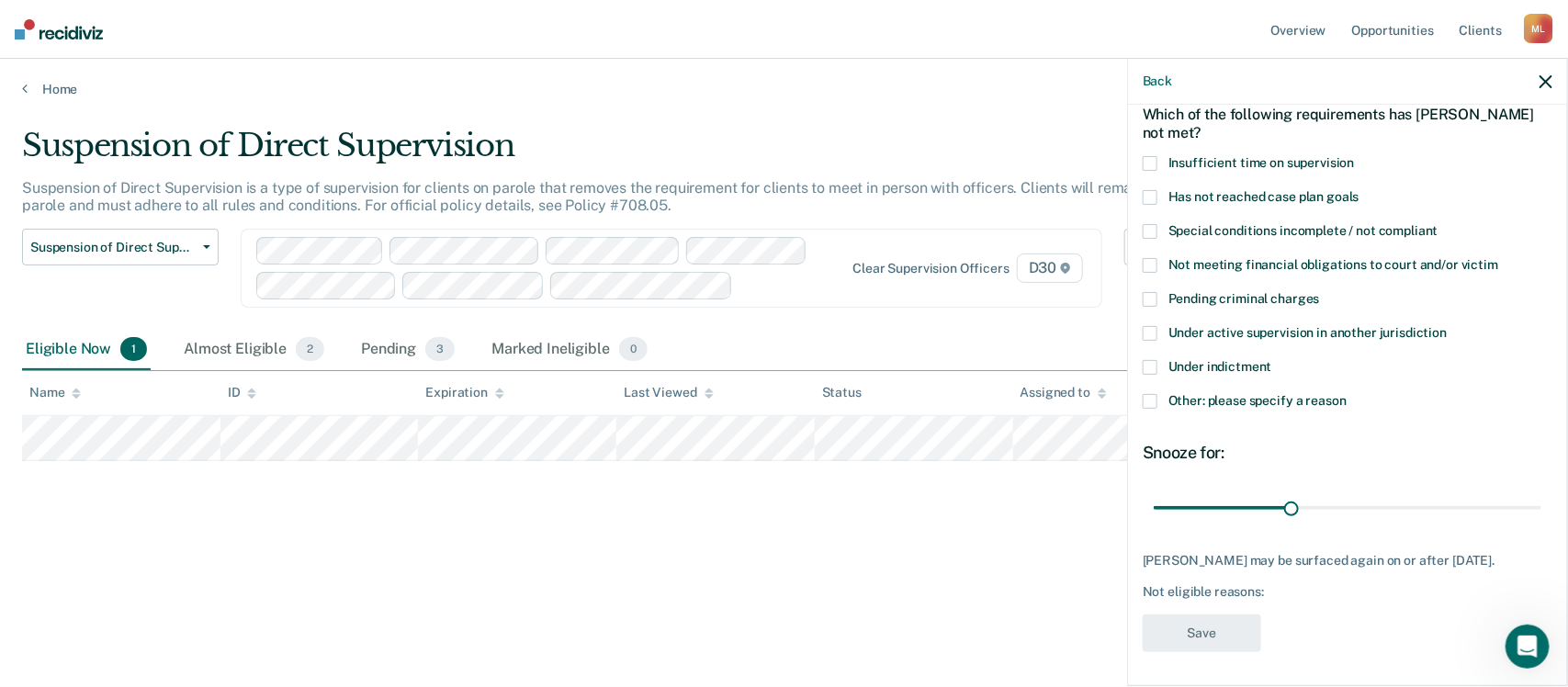 click on "Under indictment" at bounding box center [1348, 369] 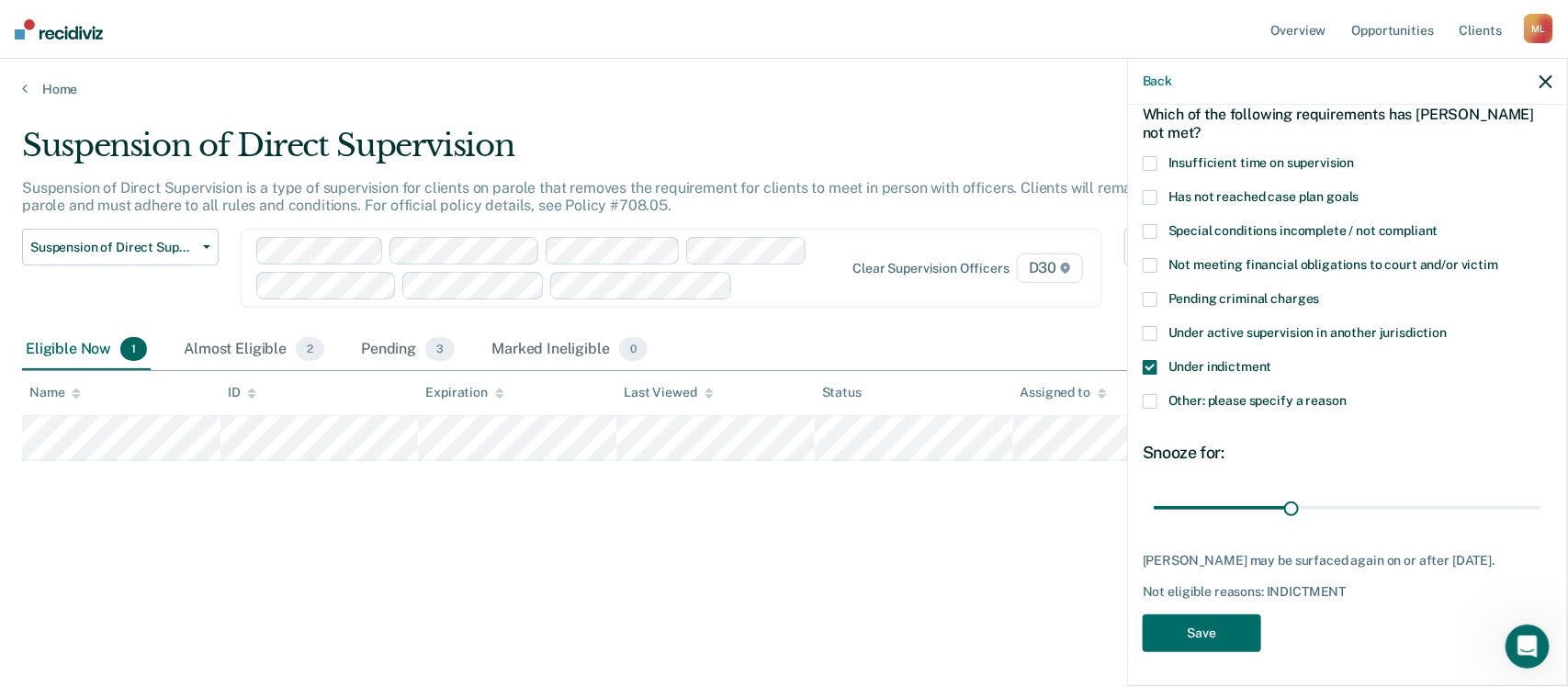 click at bounding box center [1150, 163] 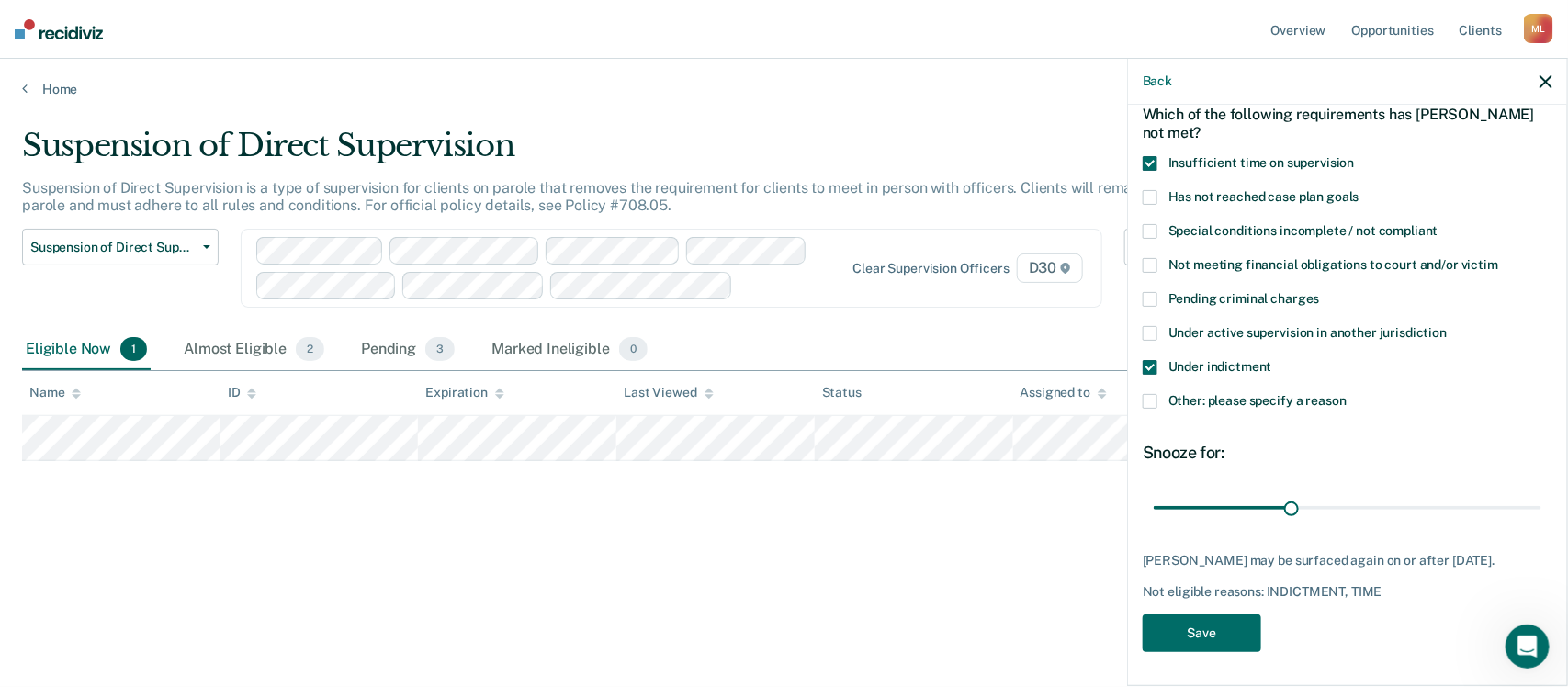 click at bounding box center [1150, 367] 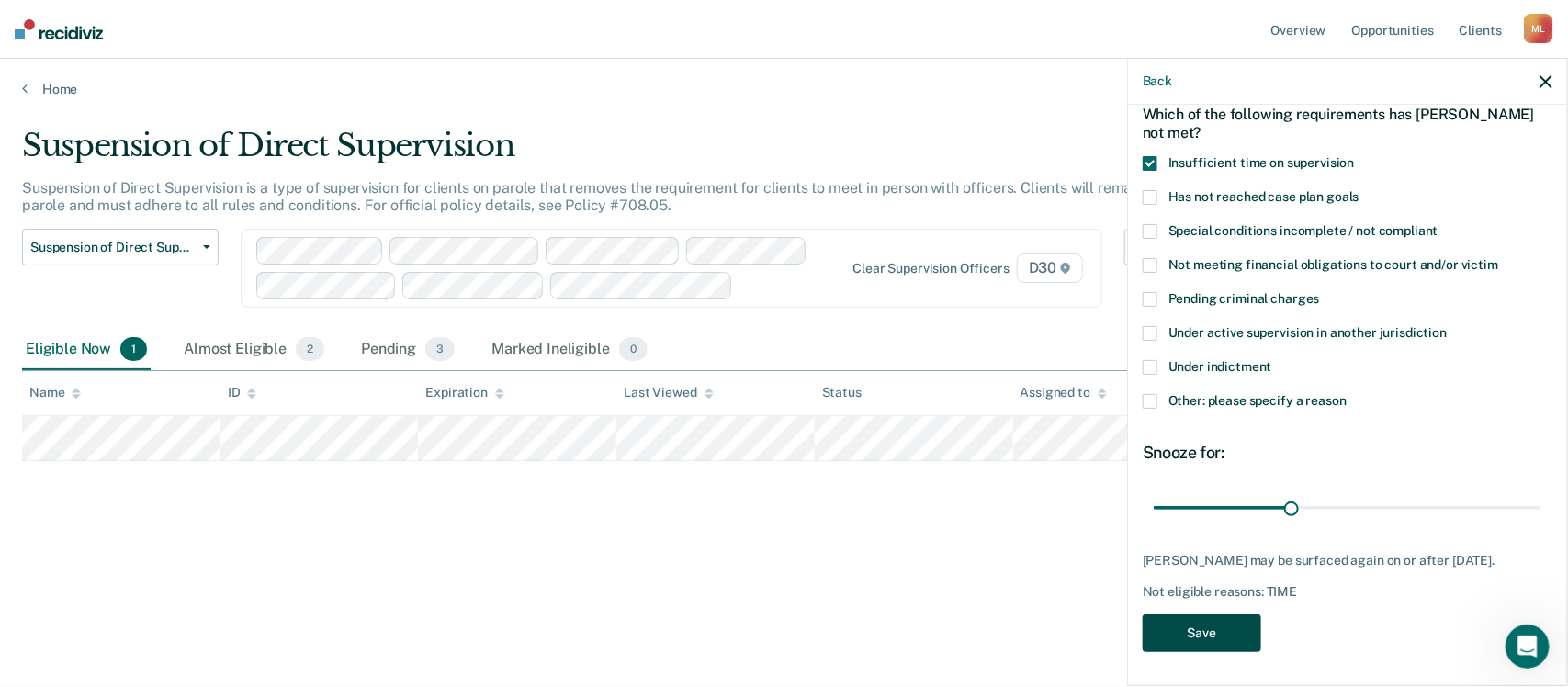 click on "Save" at bounding box center (1201, 633) 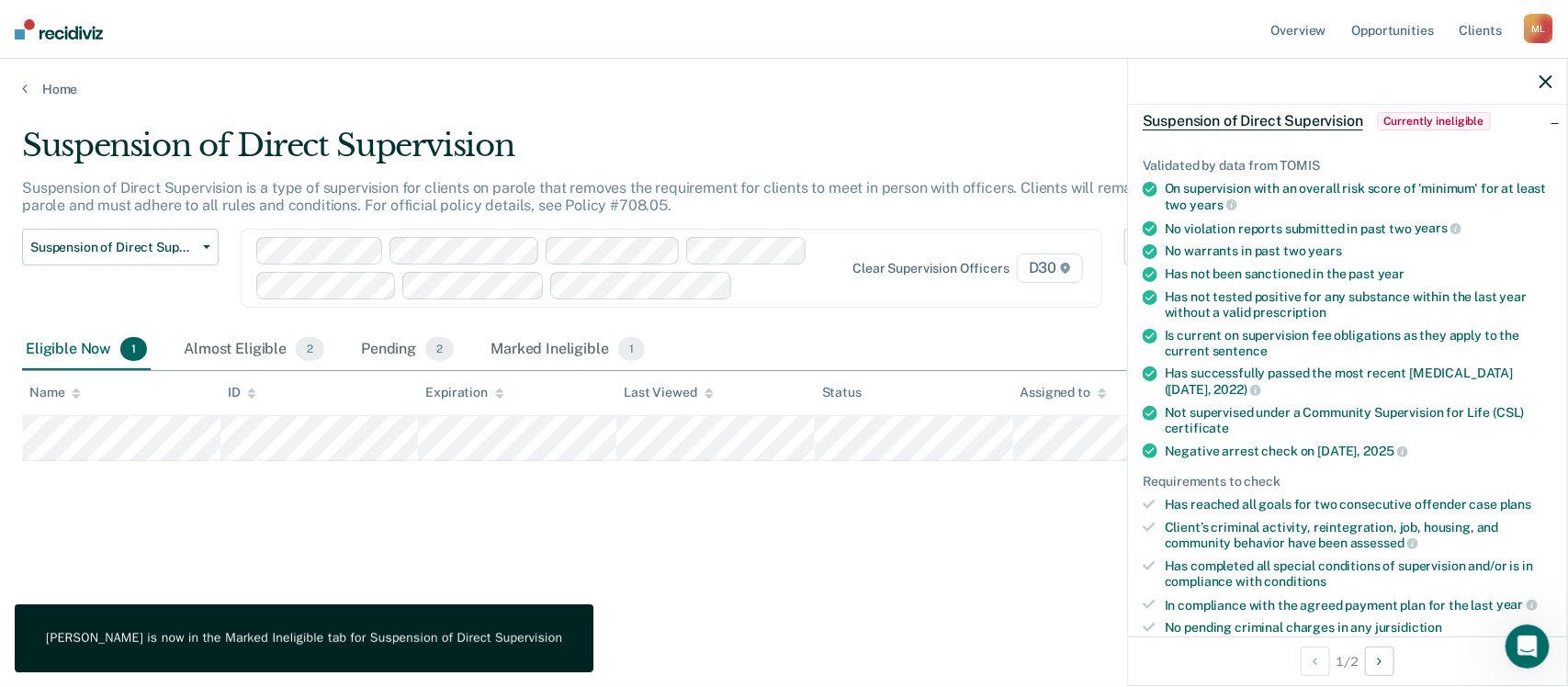 click on "Suspension of Direct Supervision   Suspension of Direct Supervision is a type of supervision for clients on parole that removes the requirement for clients to meet in person with officers. Clients will remain on parole and must adhere to all rules and conditions. For official policy details, see Policy #708.05. Suspension of Direct Supervision Compliant Reporting Supervision Level Downgrade Suspension of Direct Supervision Clear   supervision officers D30   Eligible Now 1 Almost Eligible 2 Pending 2 Marked Ineligible 1
To pick up a draggable item, press the space bar.
While dragging, use the arrow keys to move the item.
Press space again to drop the item in its new position, or press escape to cancel.
Name ID Expiration Last Viewed Status Assigned to" at bounding box center (784, 338) 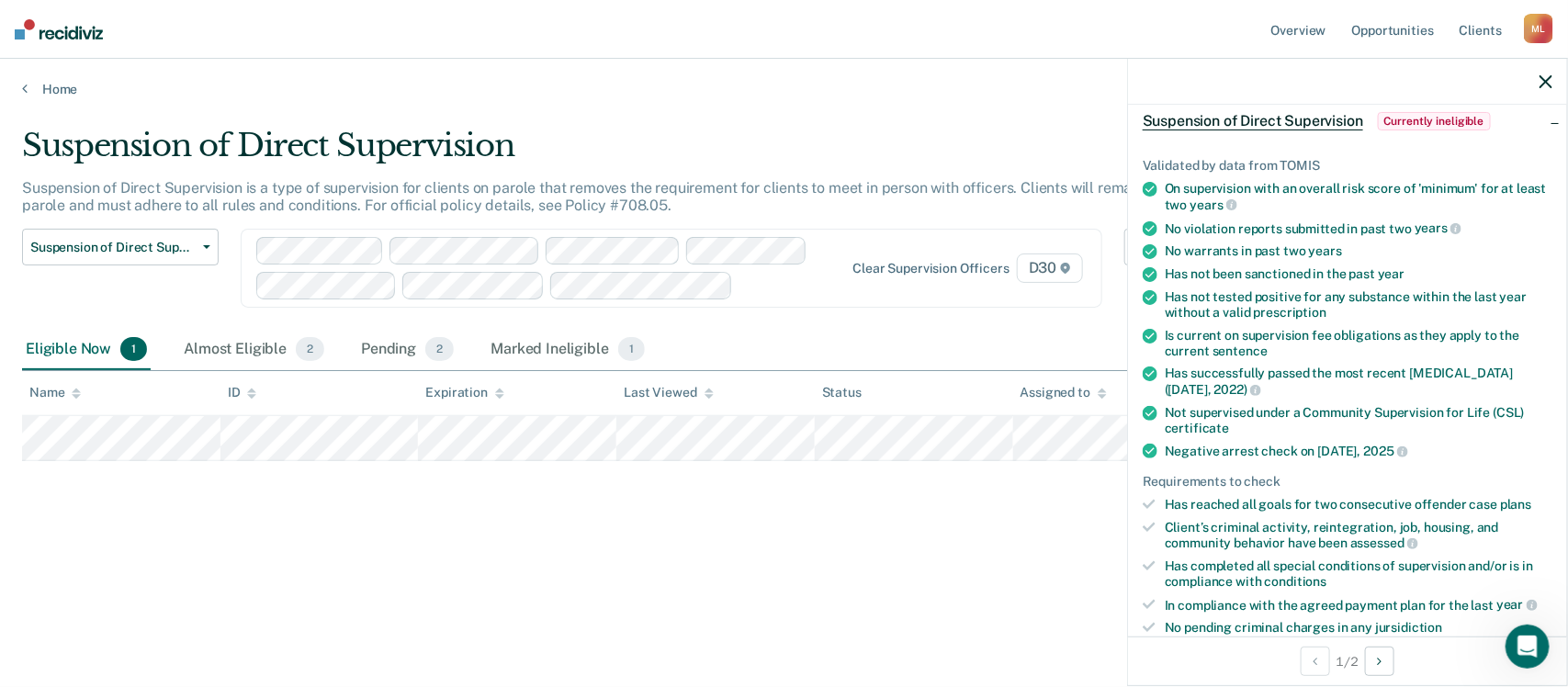 click 